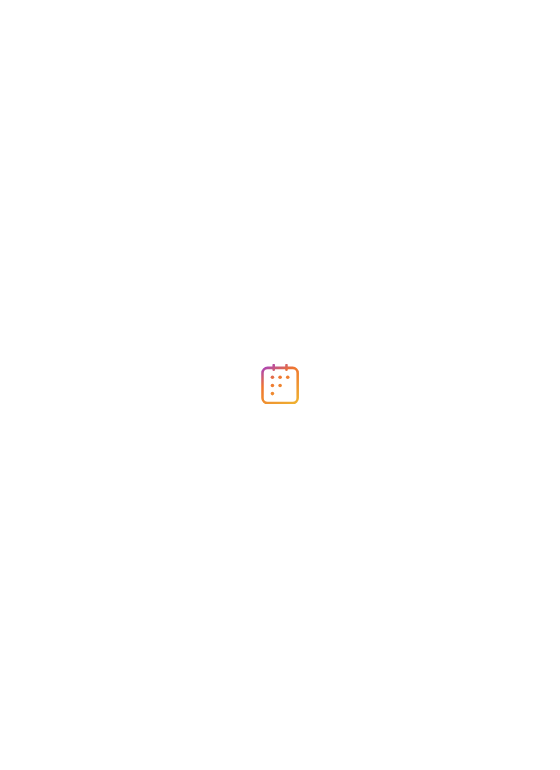 scroll, scrollTop: 0, scrollLeft: 0, axis: both 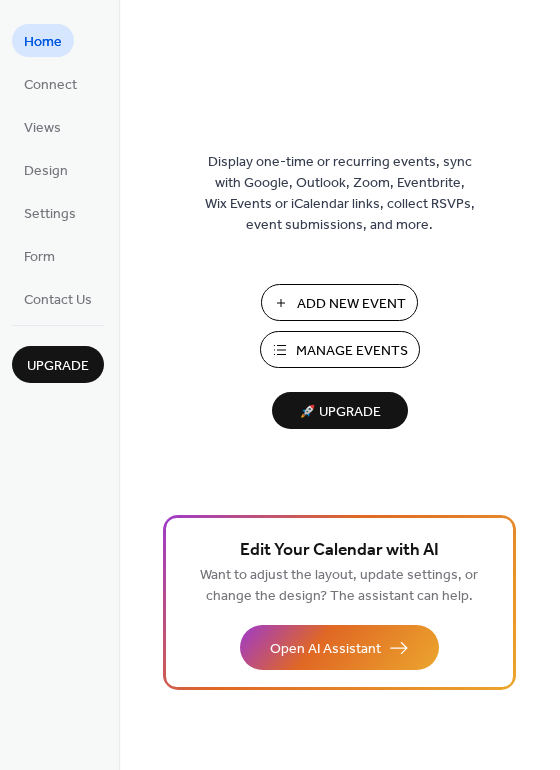 click on "Add New Event" at bounding box center [351, 304] 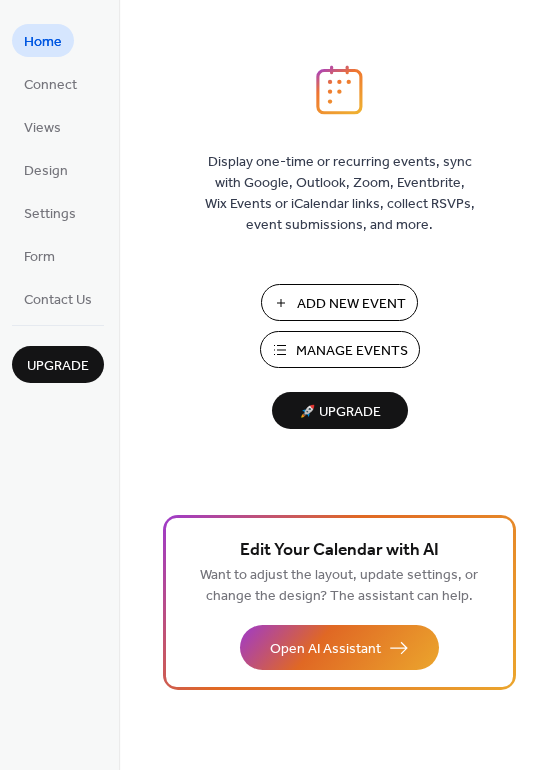 click on "Manage Events" at bounding box center [352, 351] 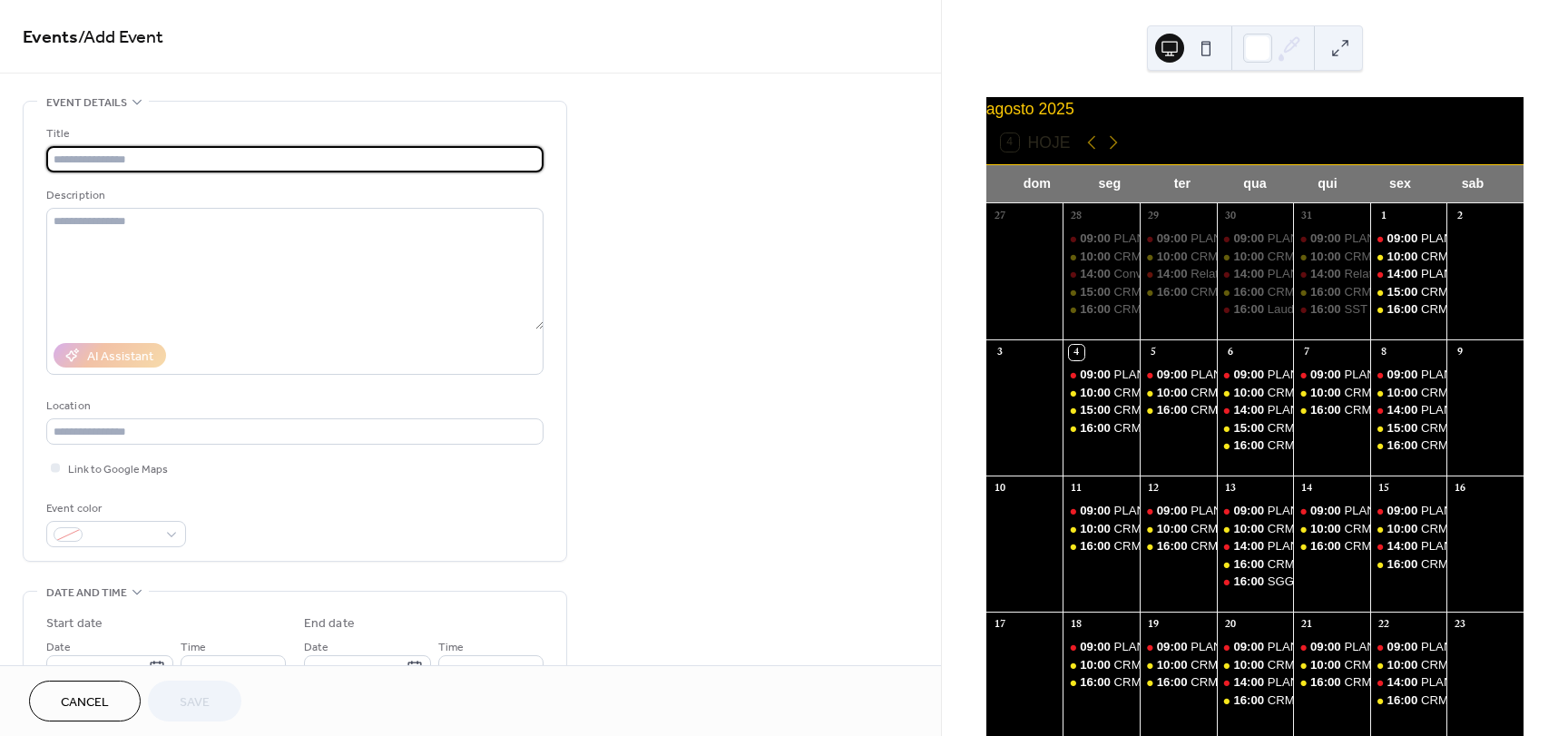 scroll, scrollTop: 0, scrollLeft: 0, axis: both 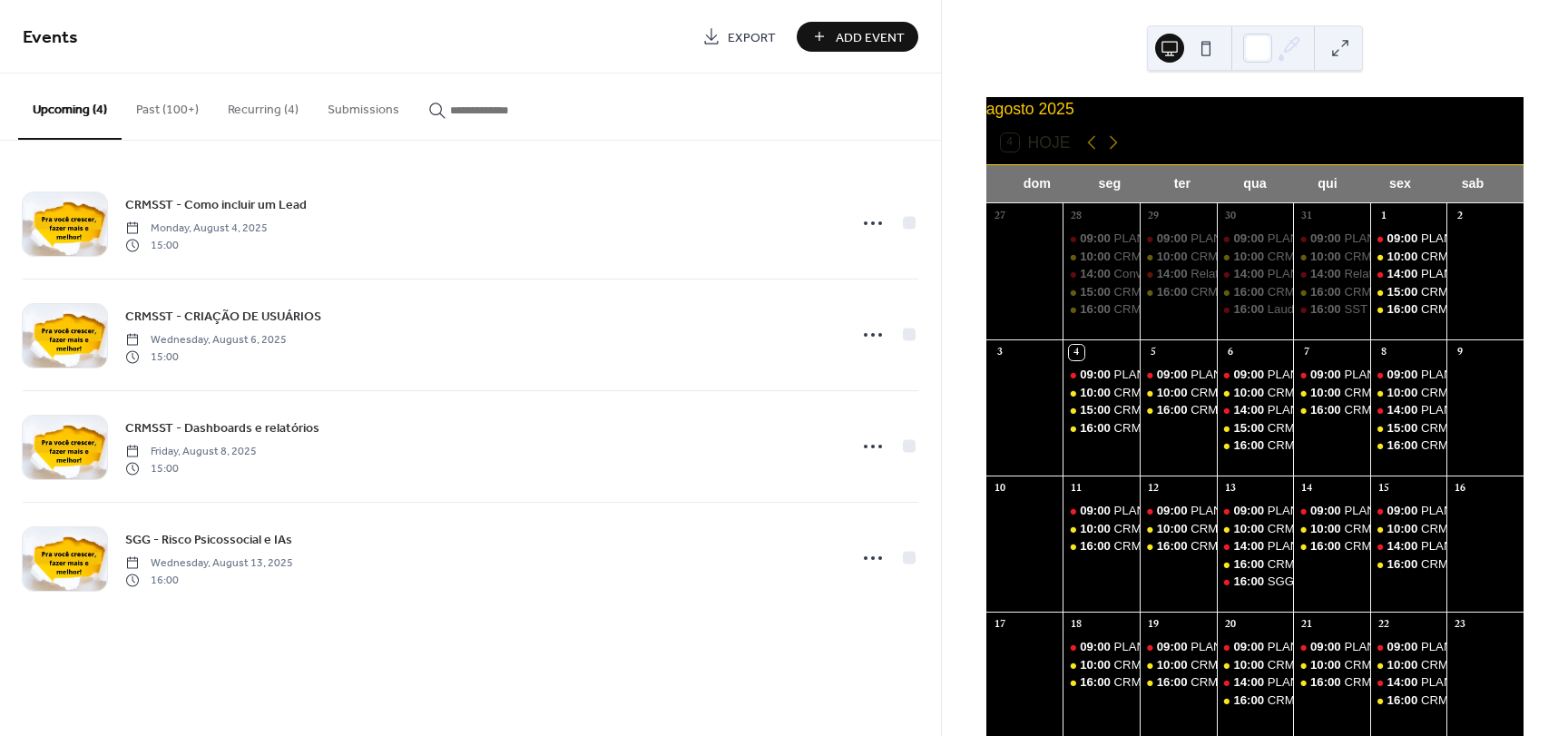 click at bounding box center (505, 110) 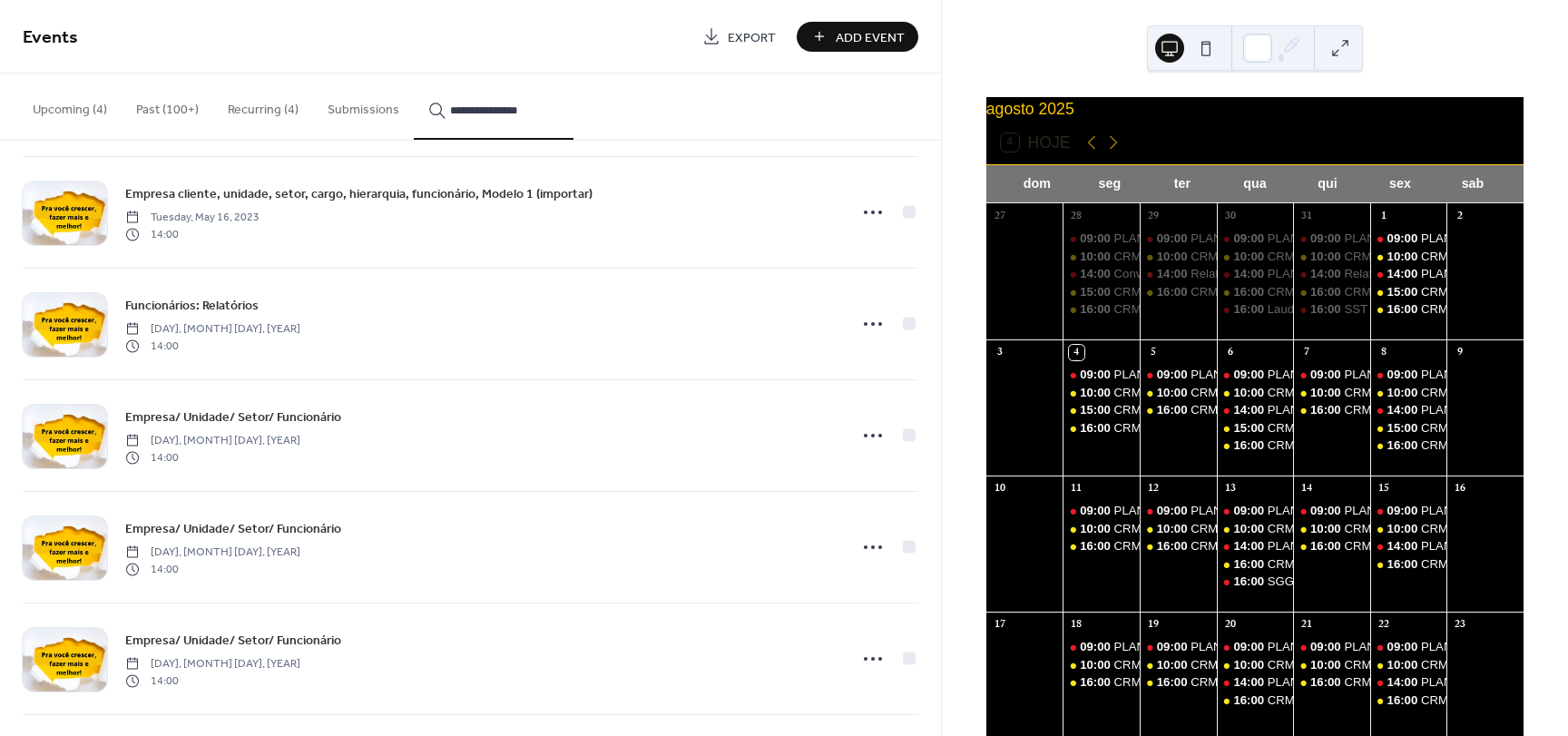 scroll, scrollTop: 91, scrollLeft: 0, axis: vertical 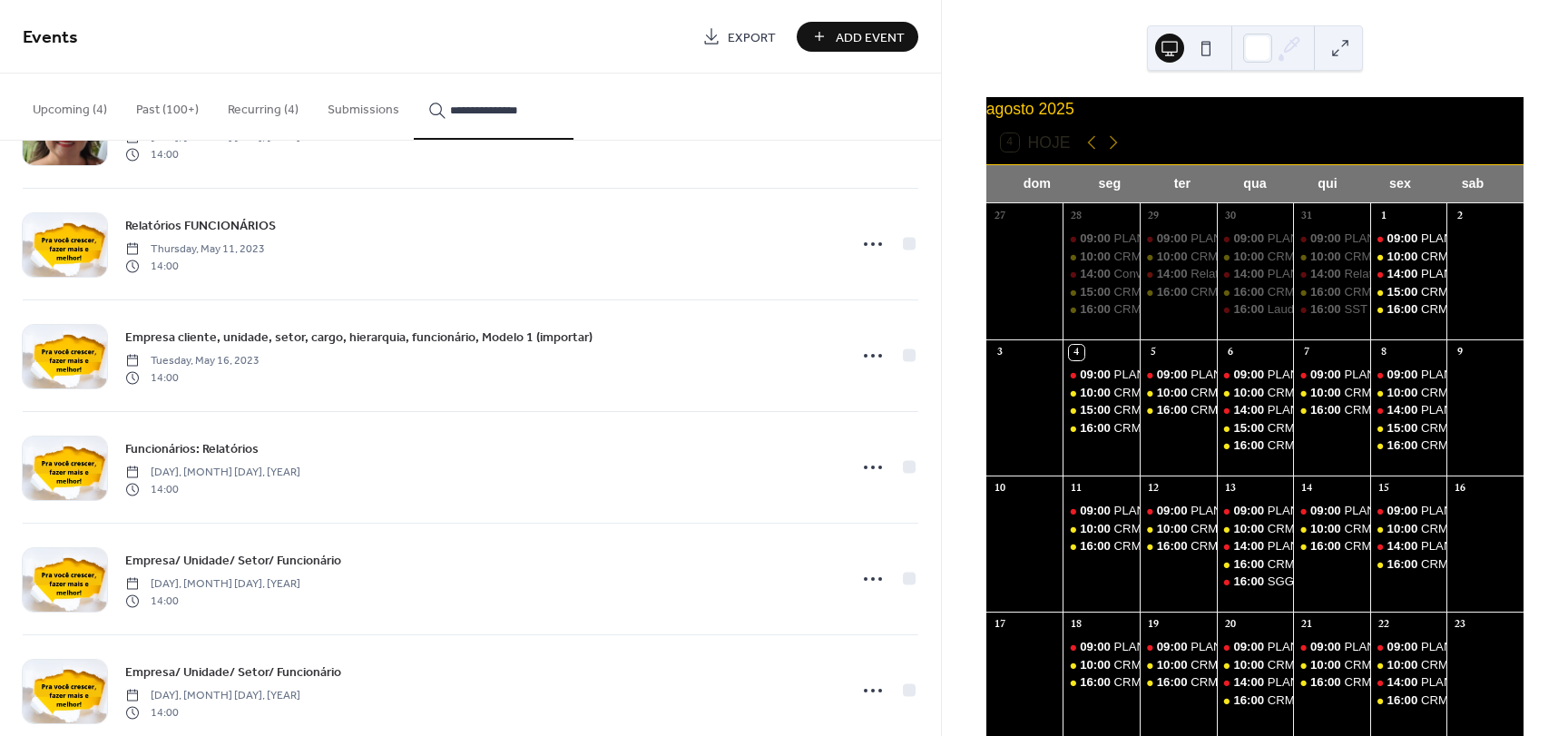type on "**********" 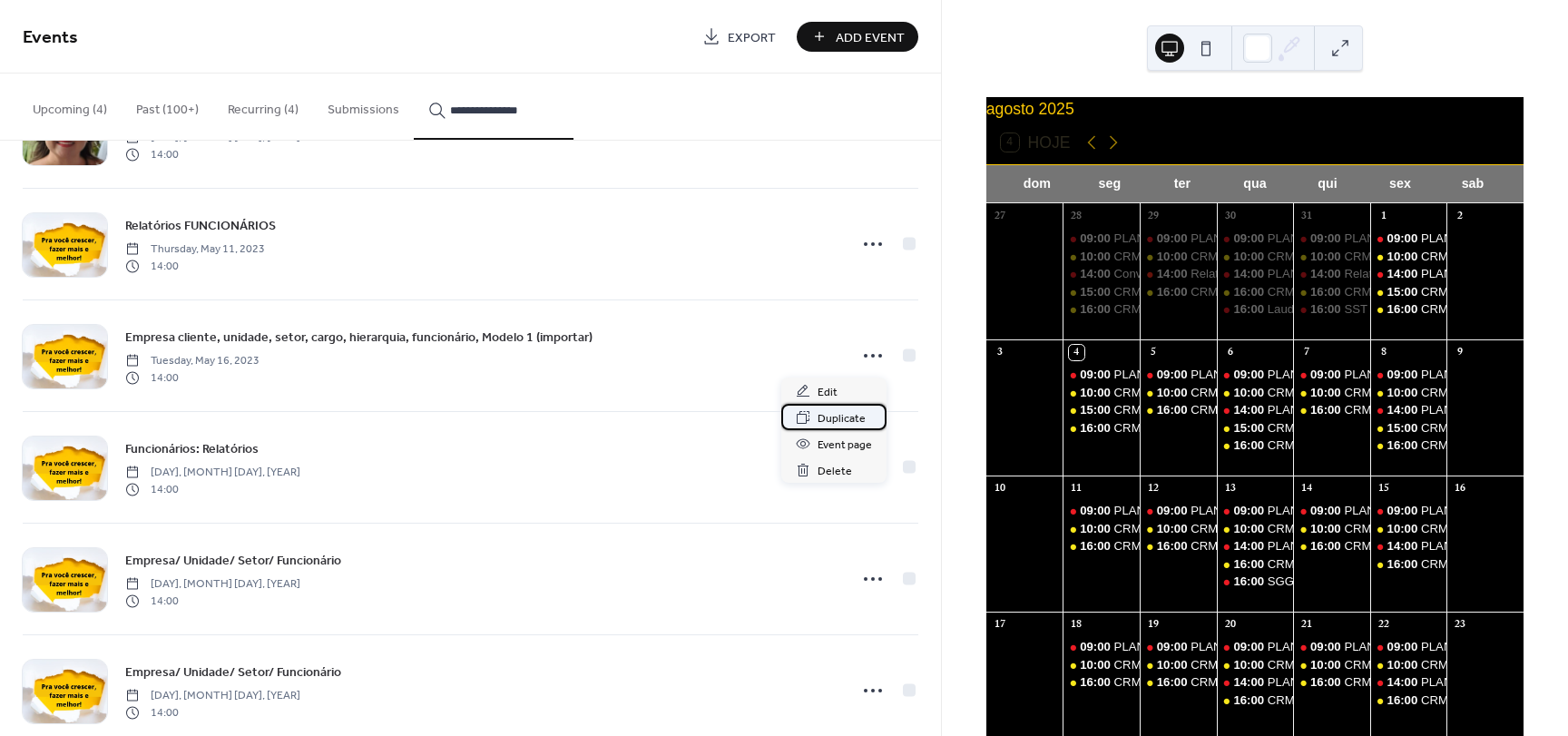 click on "Duplicate" at bounding box center [841, 418] 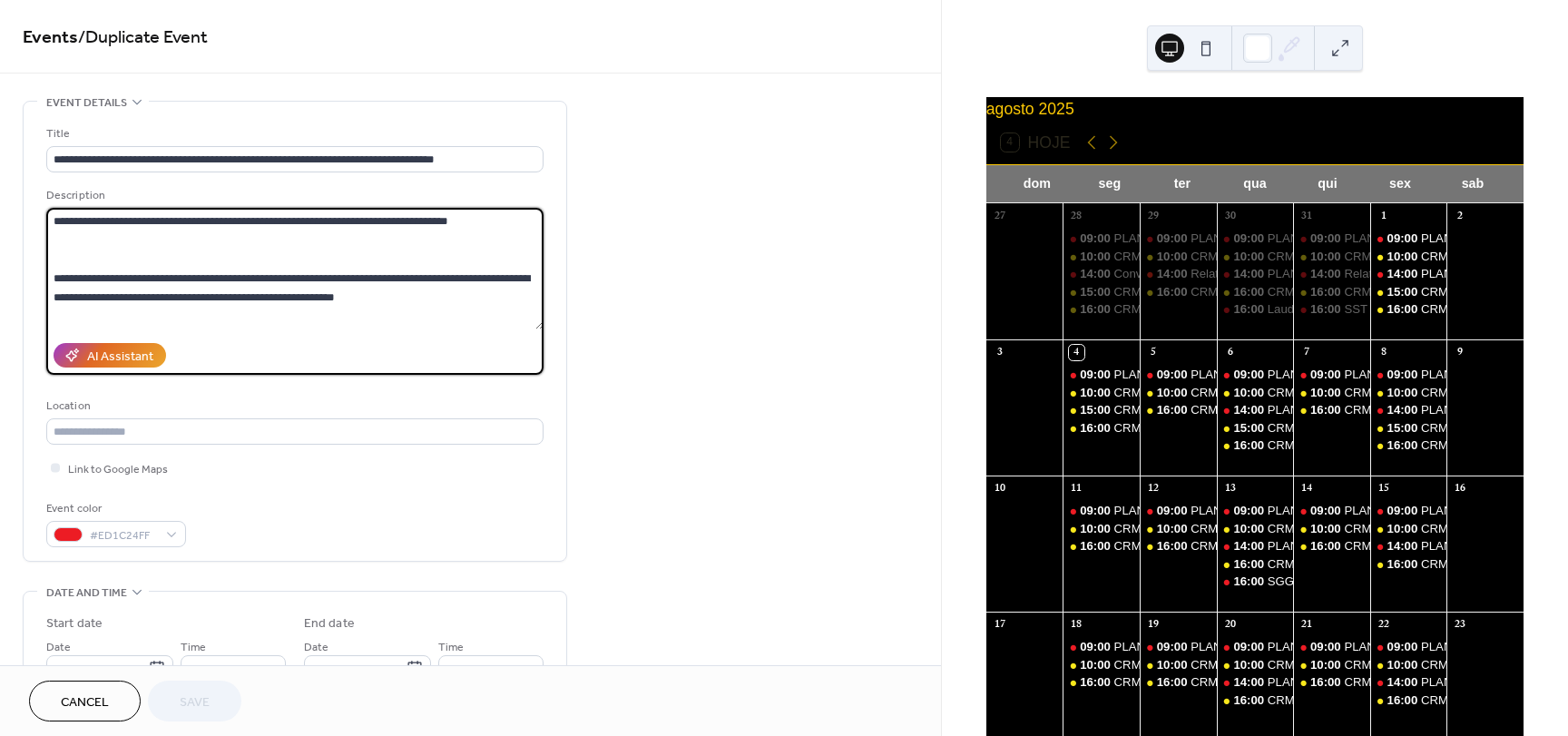 drag, startPoint x: 484, startPoint y: 217, endPoint x: 69, endPoint y: 225, distance: 415.0771 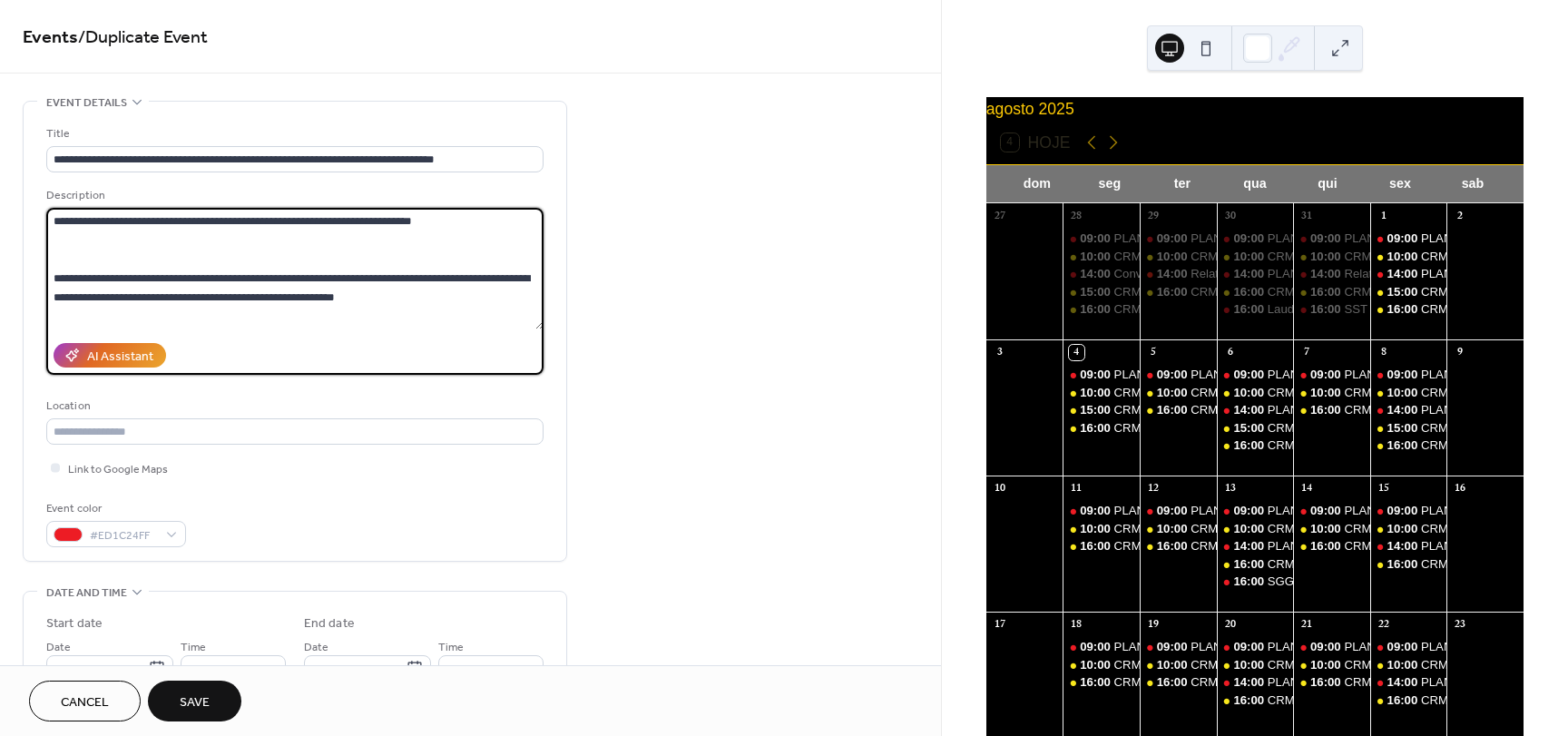 drag, startPoint x: 483, startPoint y: 221, endPoint x: 85, endPoint y: 230, distance: 398.10175 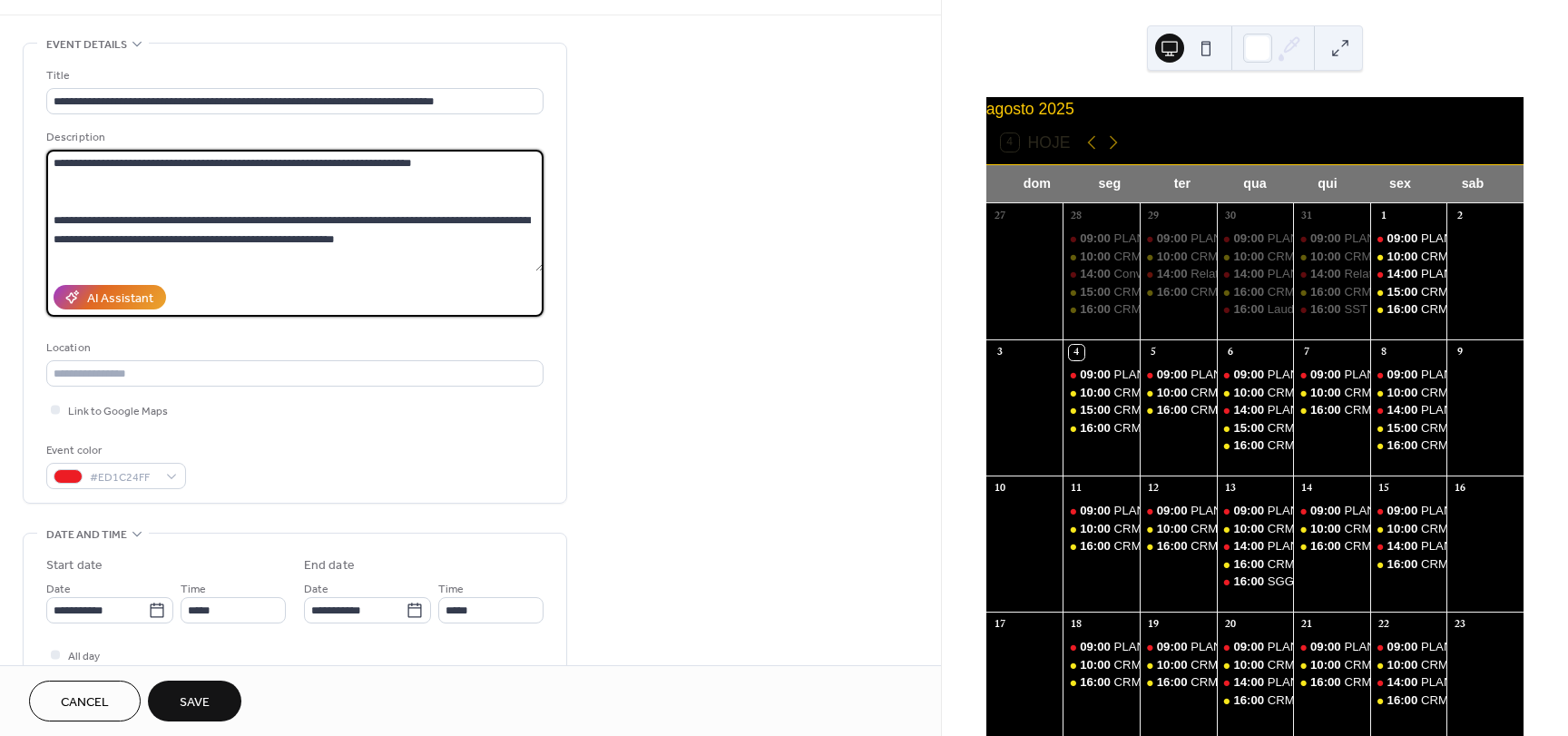 scroll, scrollTop: 0, scrollLeft: 0, axis: both 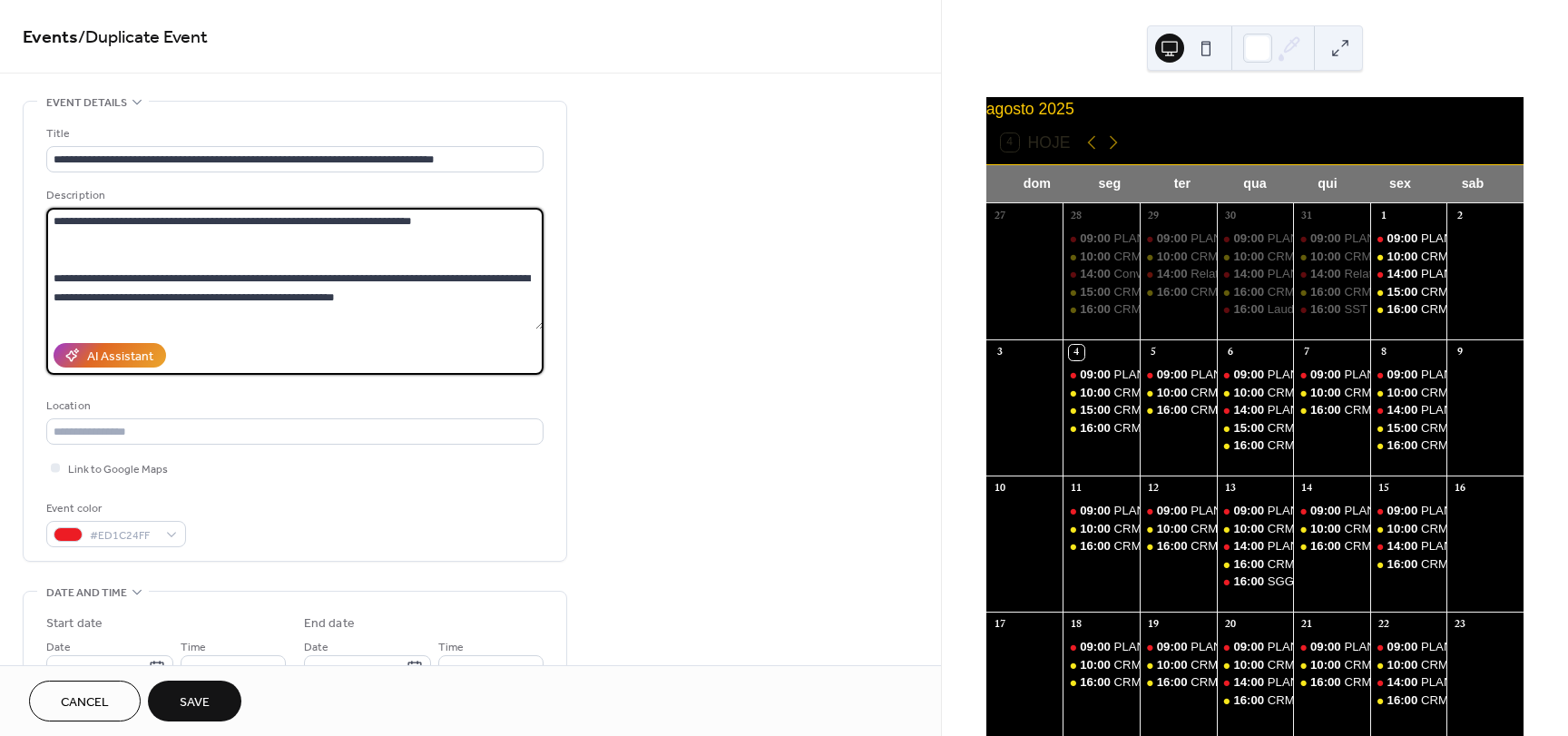 click on "**********" at bounding box center (295, 269) 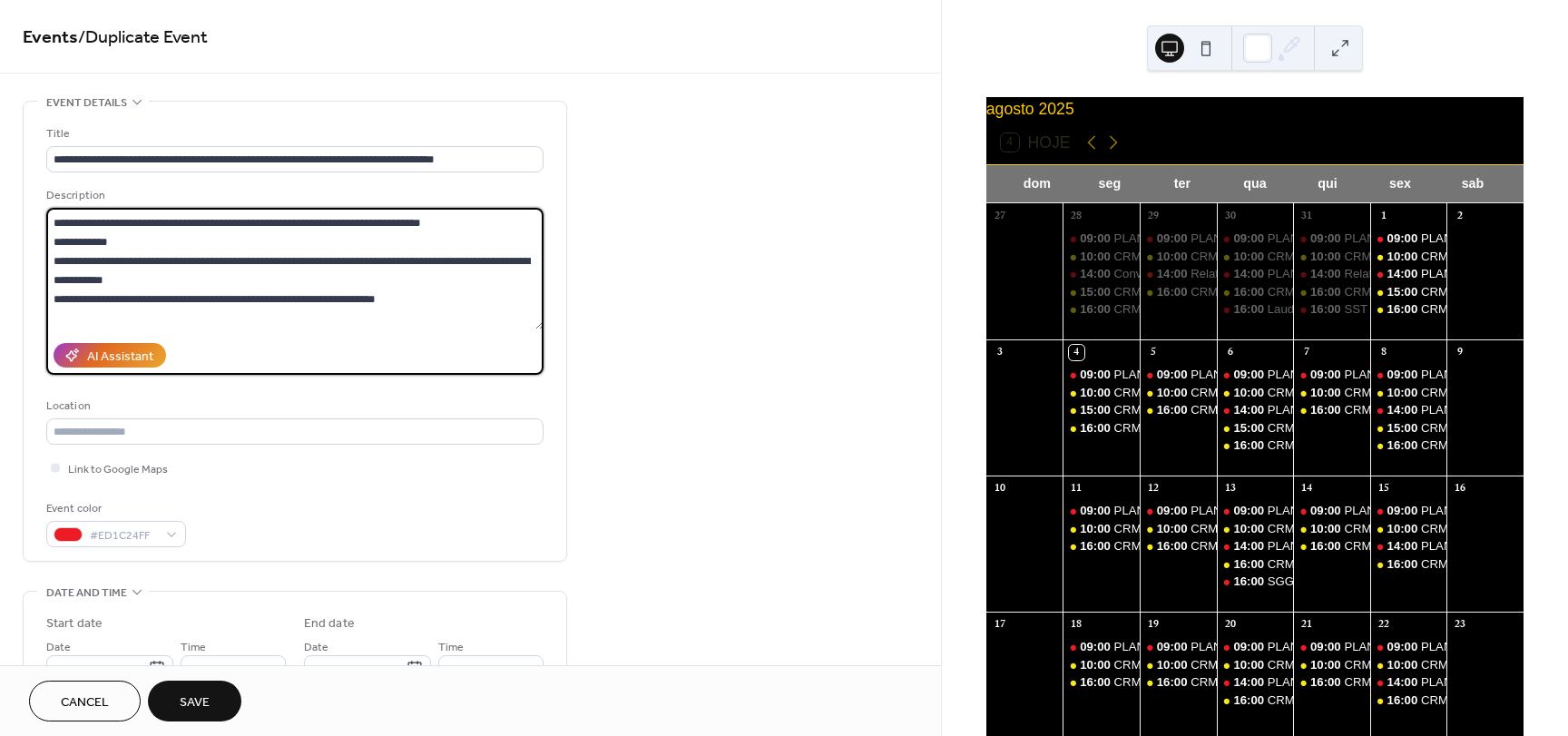scroll, scrollTop: 343, scrollLeft: 0, axis: vertical 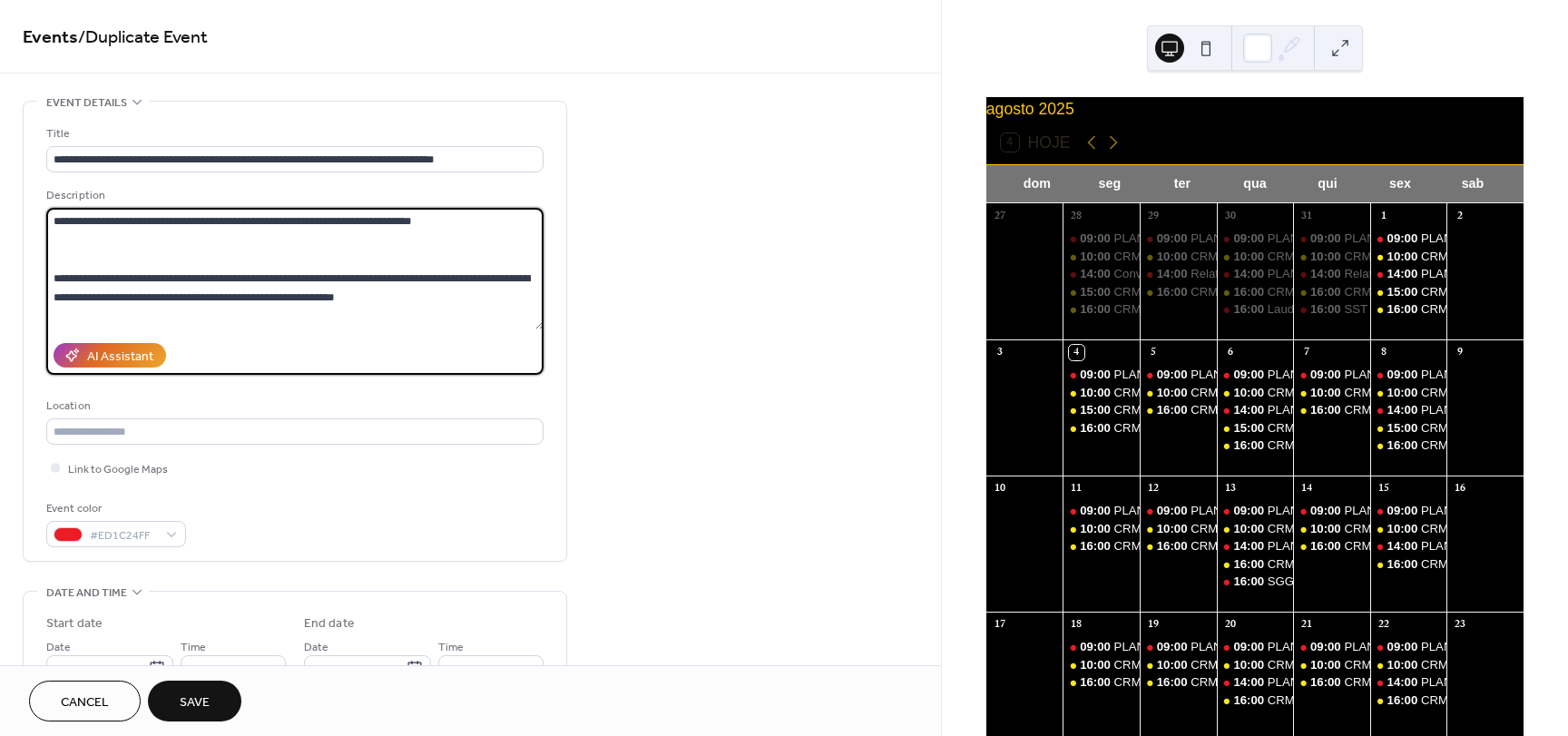 drag, startPoint x: 488, startPoint y: 222, endPoint x: 72, endPoint y: 228, distance: 416.0433 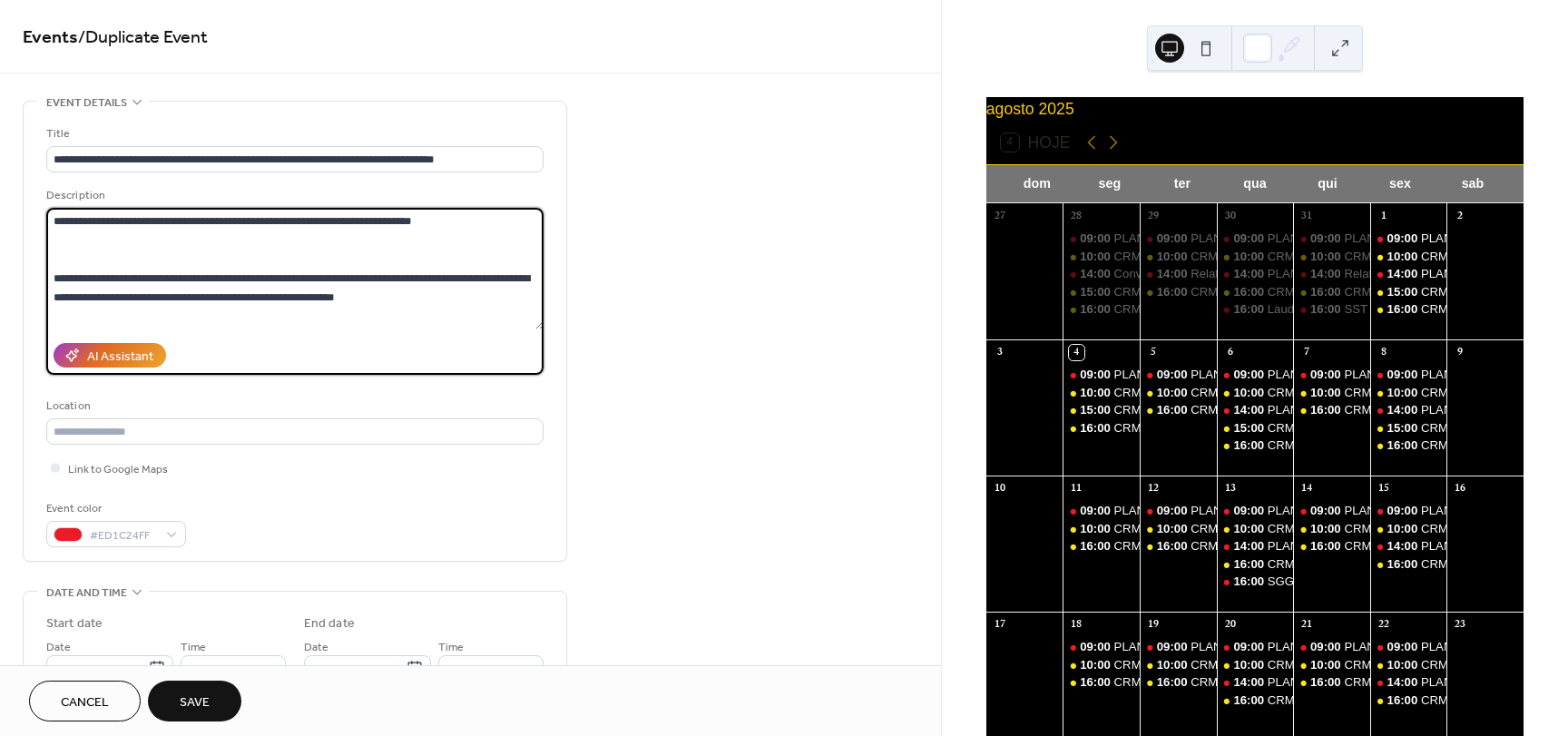 click on "**********" at bounding box center (295, 269) 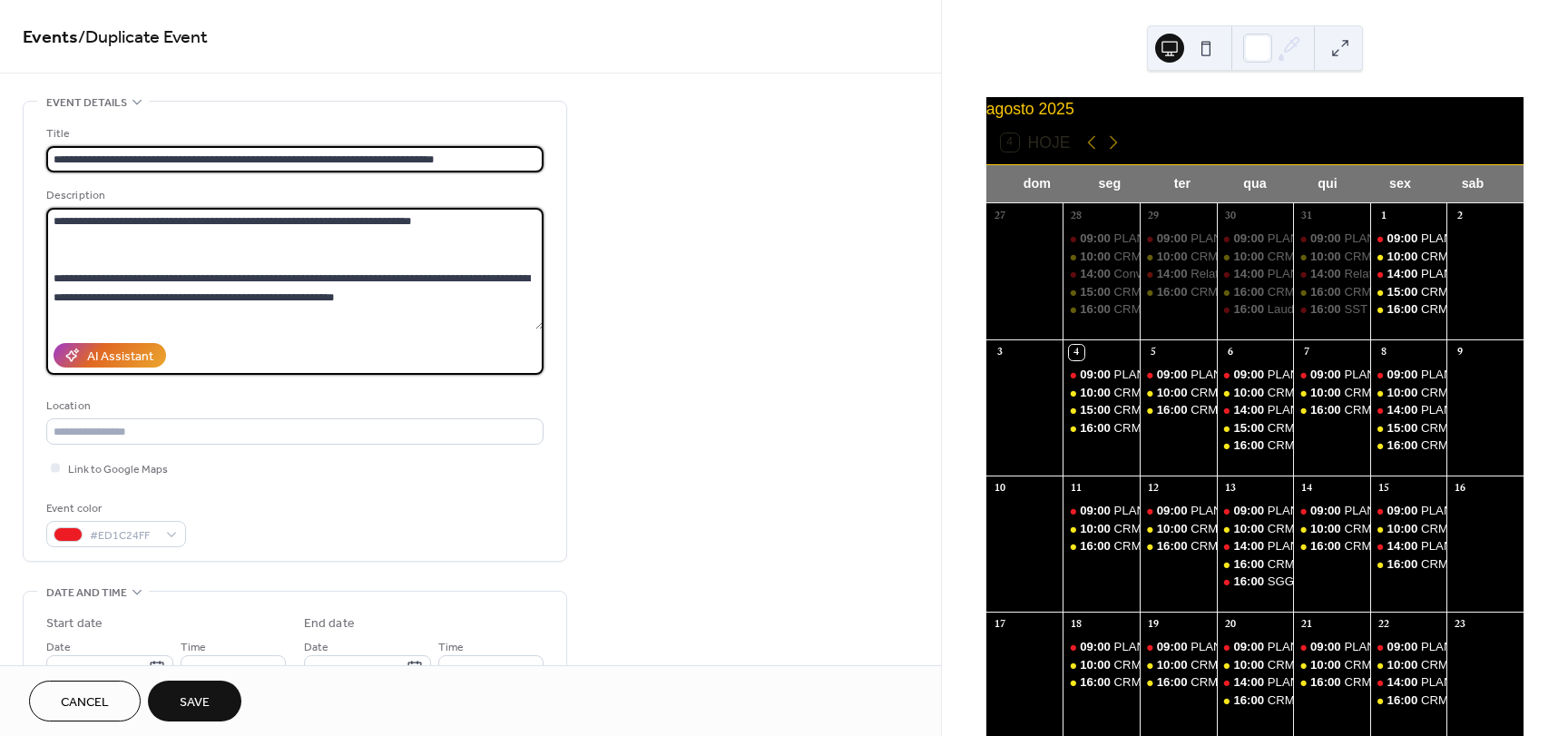 scroll, scrollTop: 1, scrollLeft: 0, axis: vertical 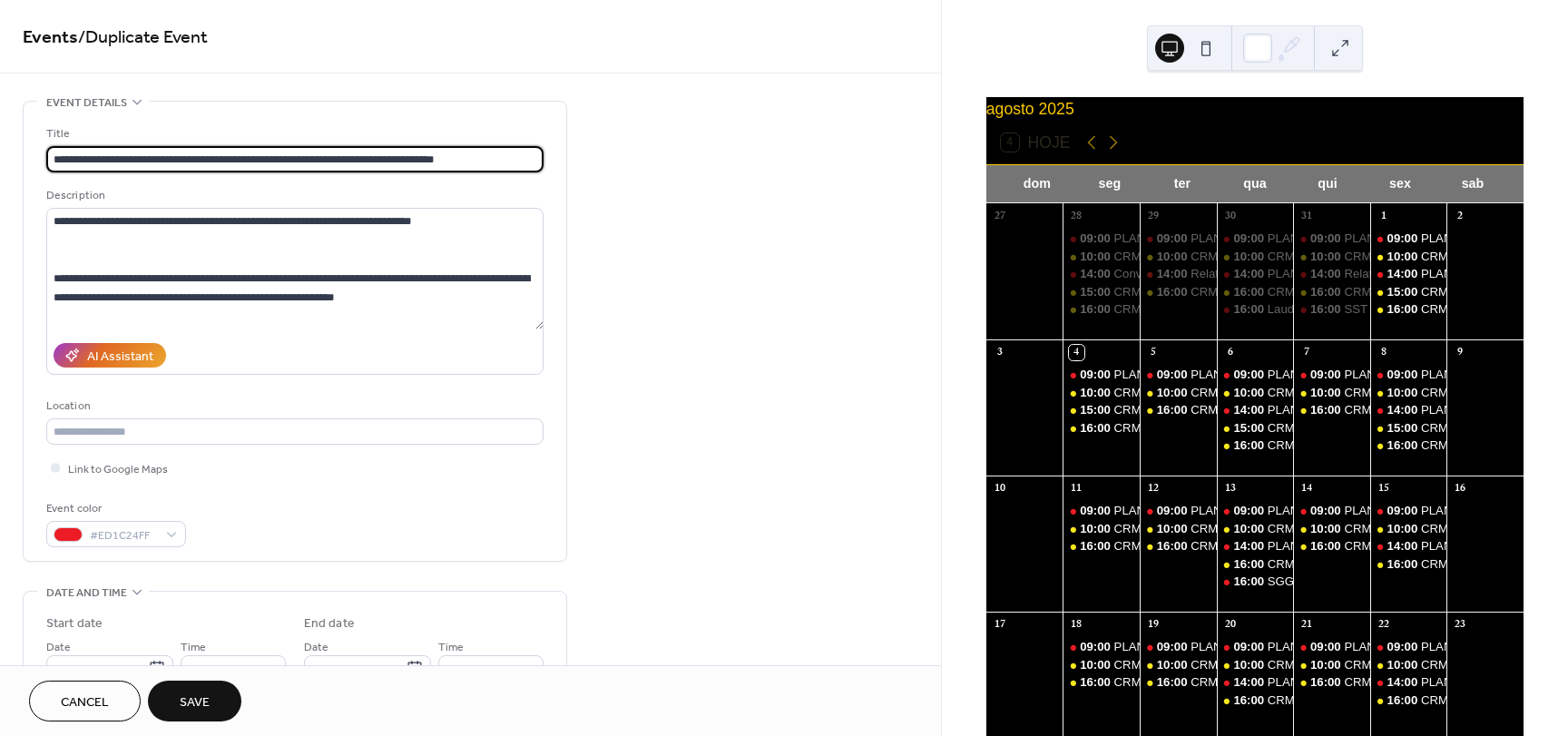 drag, startPoint x: 235, startPoint y: 177, endPoint x: -87, endPoint y: 173, distance: 322.02484 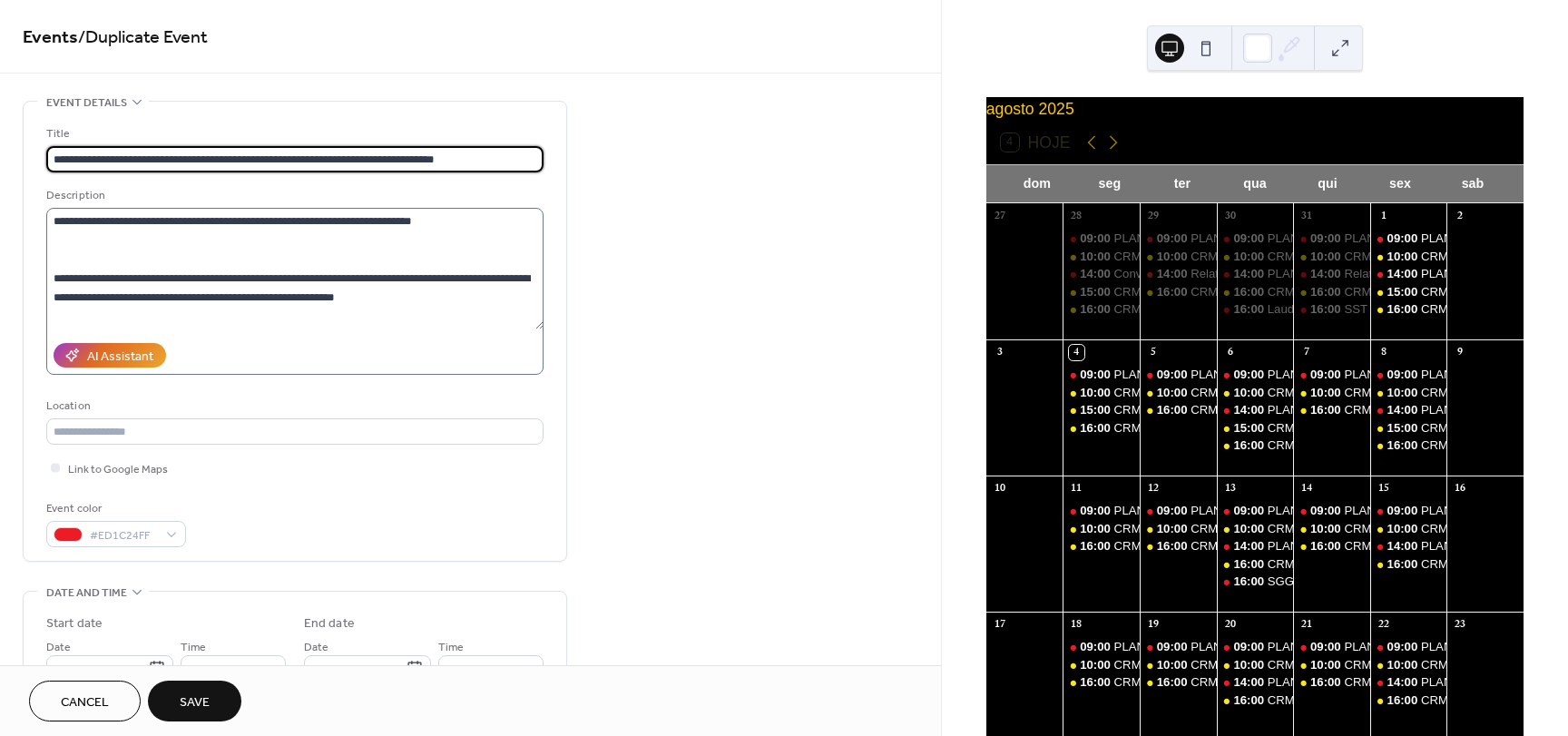 paste 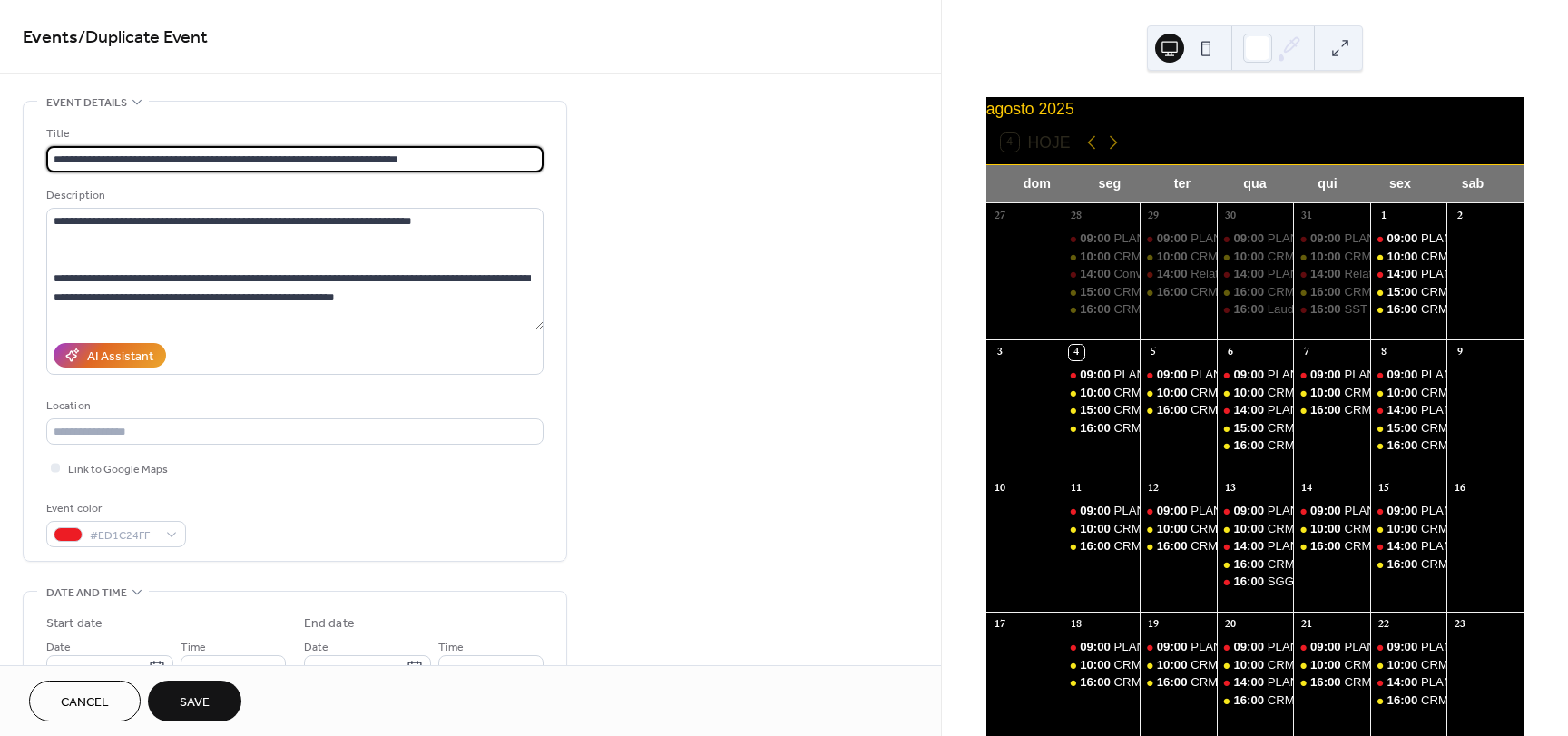 click on "**********" at bounding box center [295, 159] 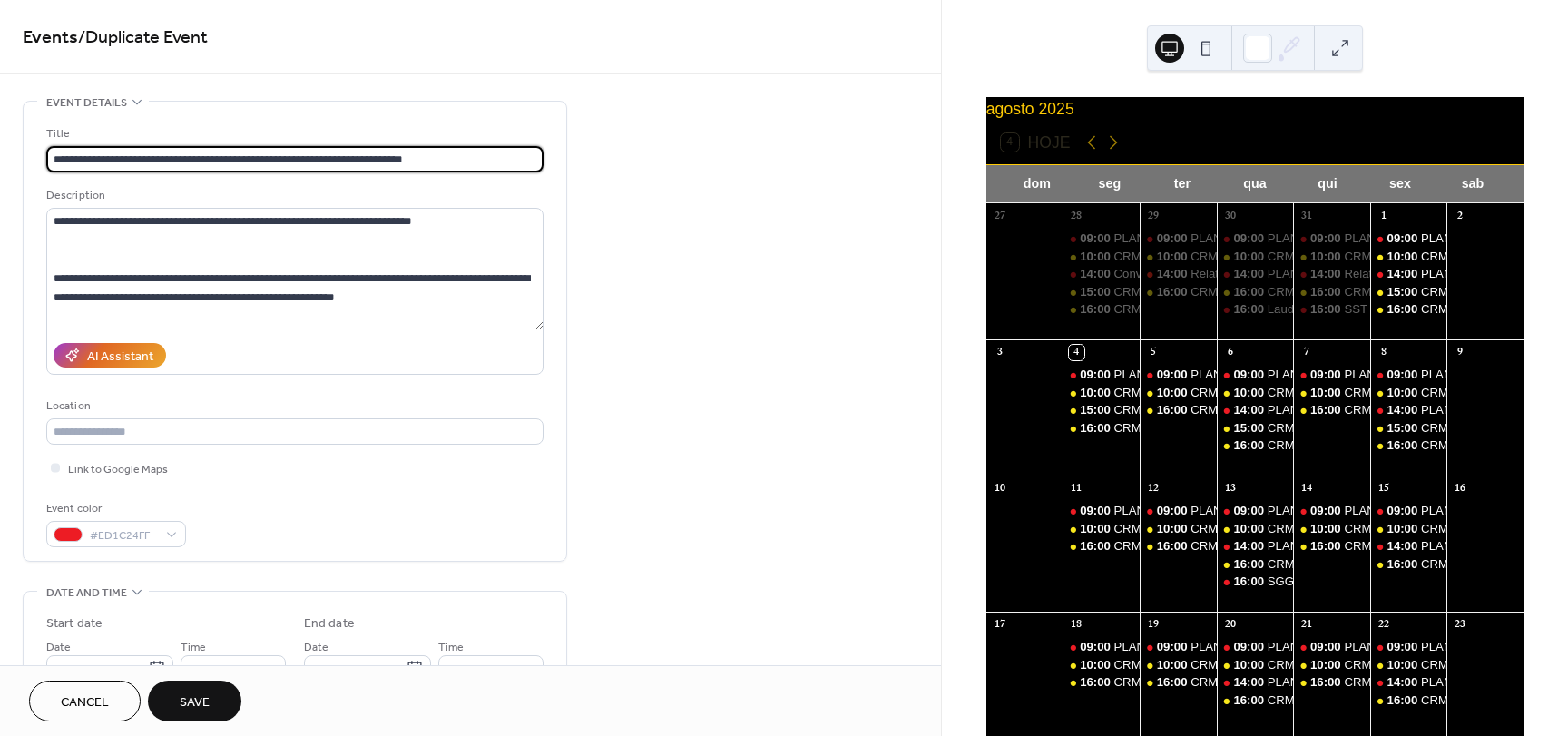 type on "**********" 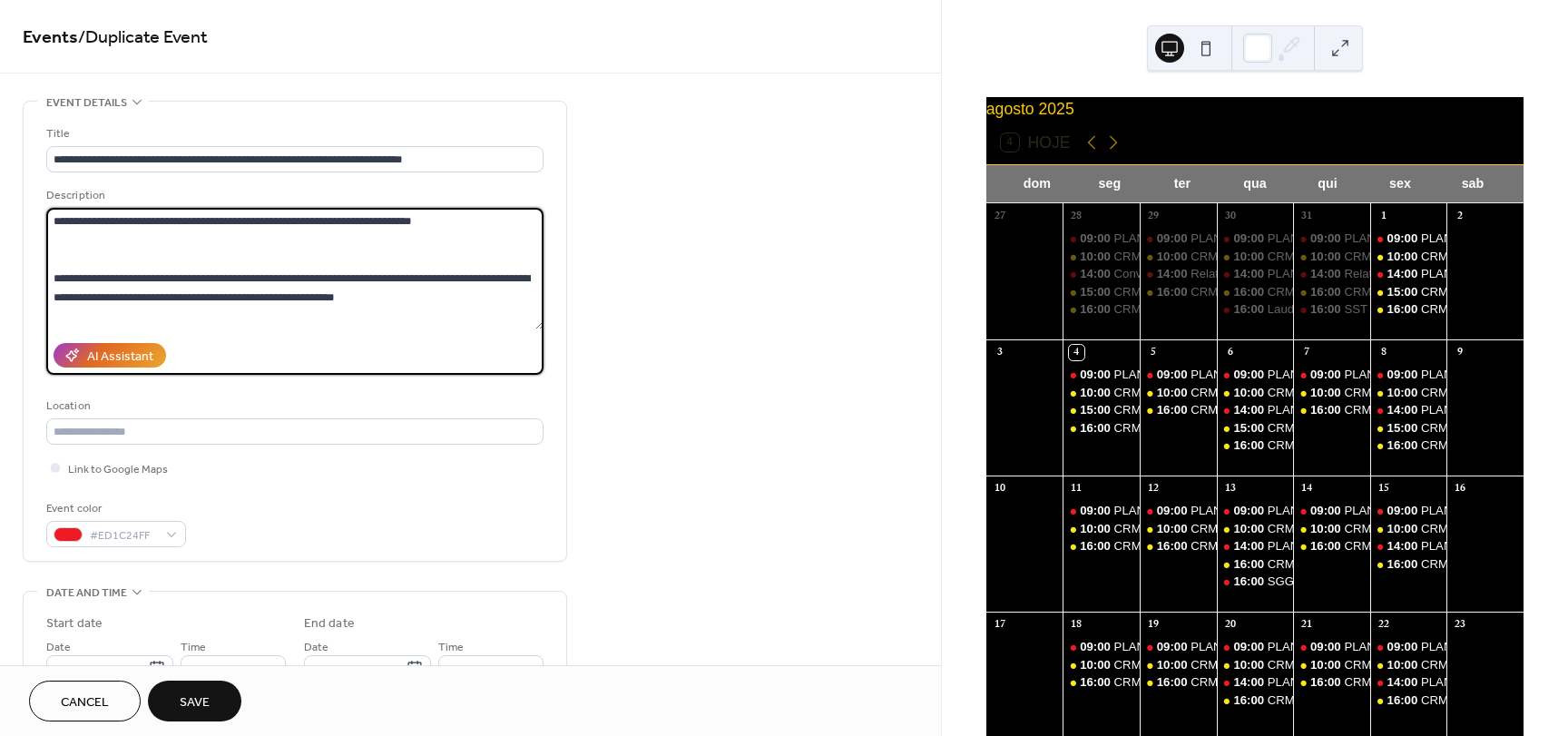 click on "**********" at bounding box center [295, 269] 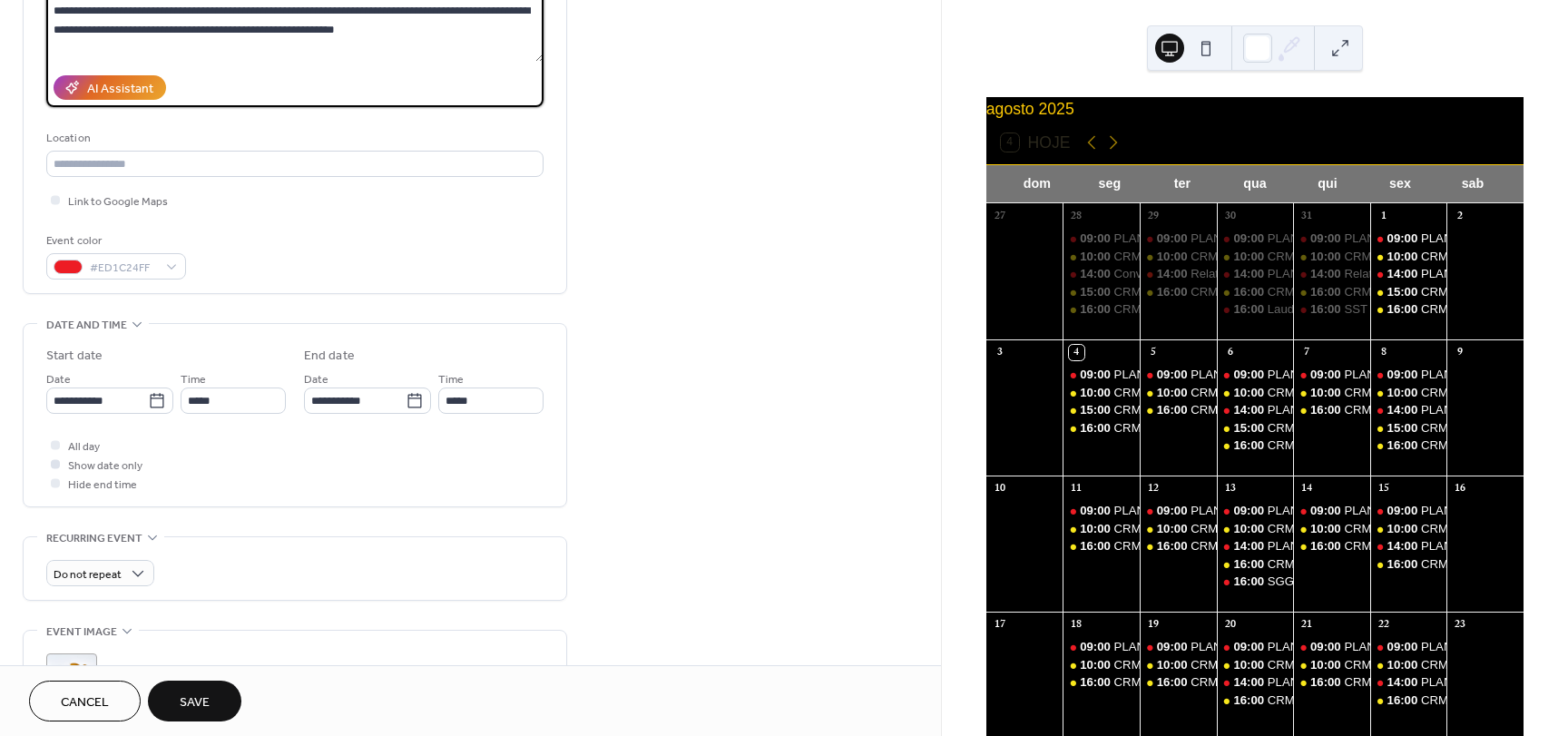 scroll, scrollTop: 272, scrollLeft: 0, axis: vertical 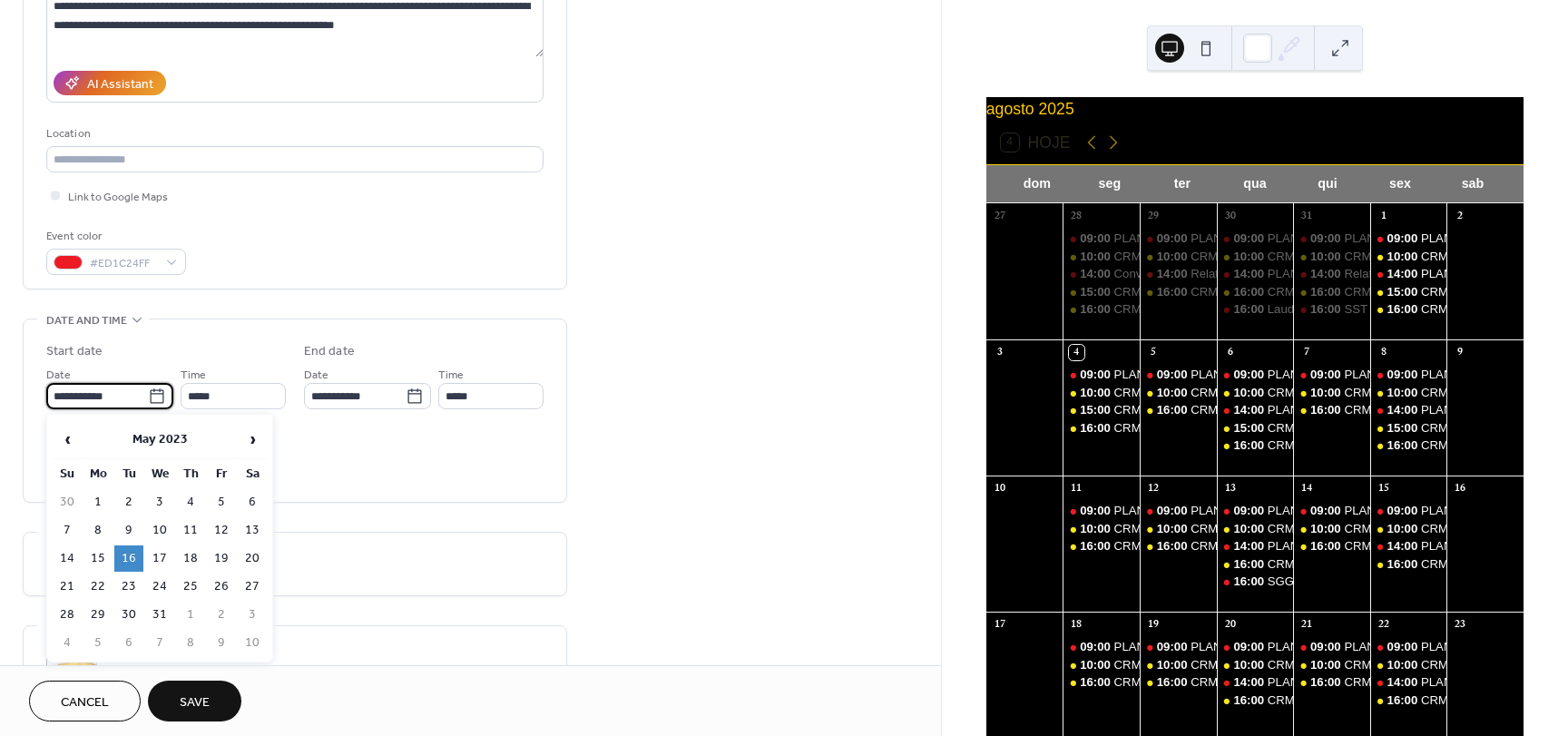 click on "**********" at bounding box center (97, 396) 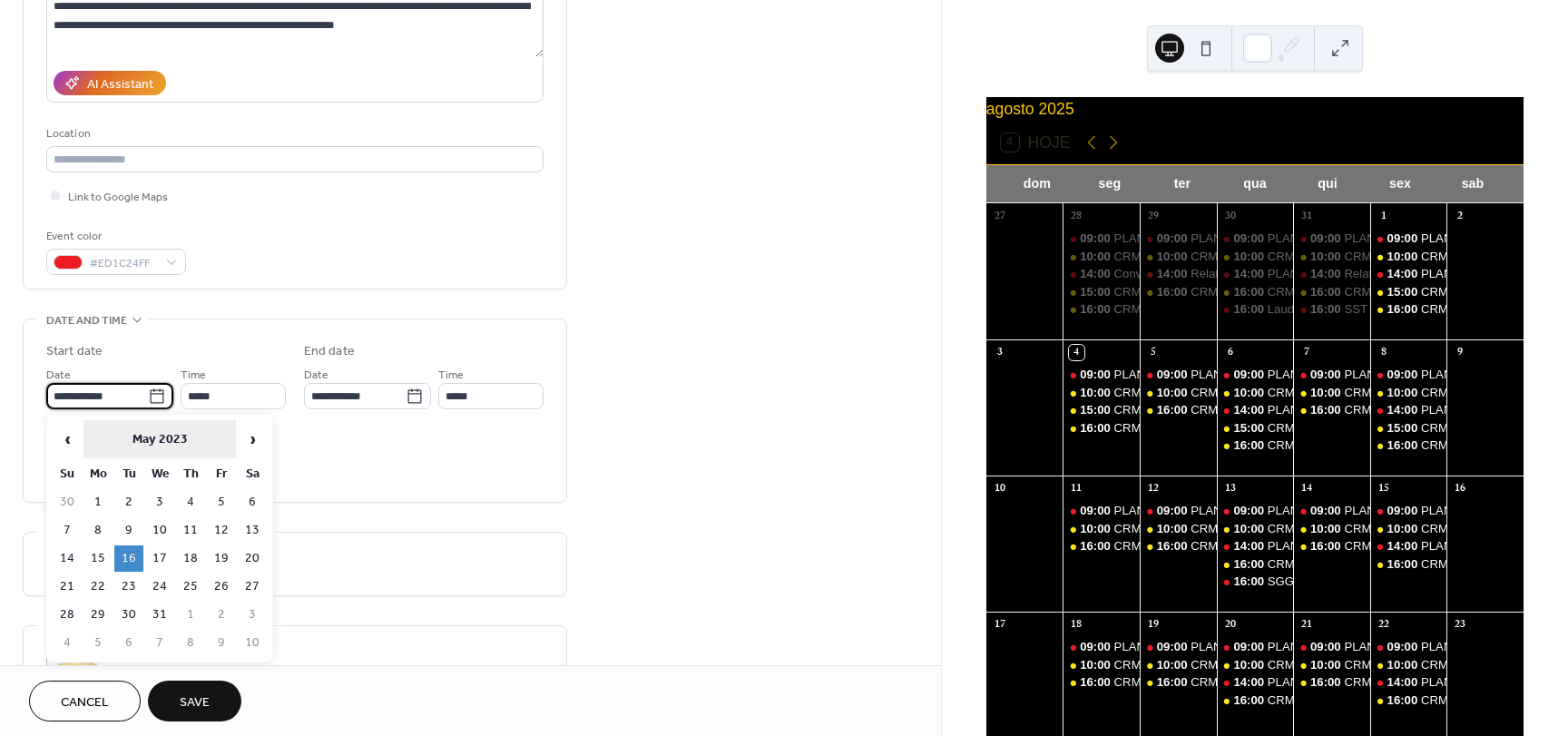 click on "May 2023" at bounding box center (160, 439) 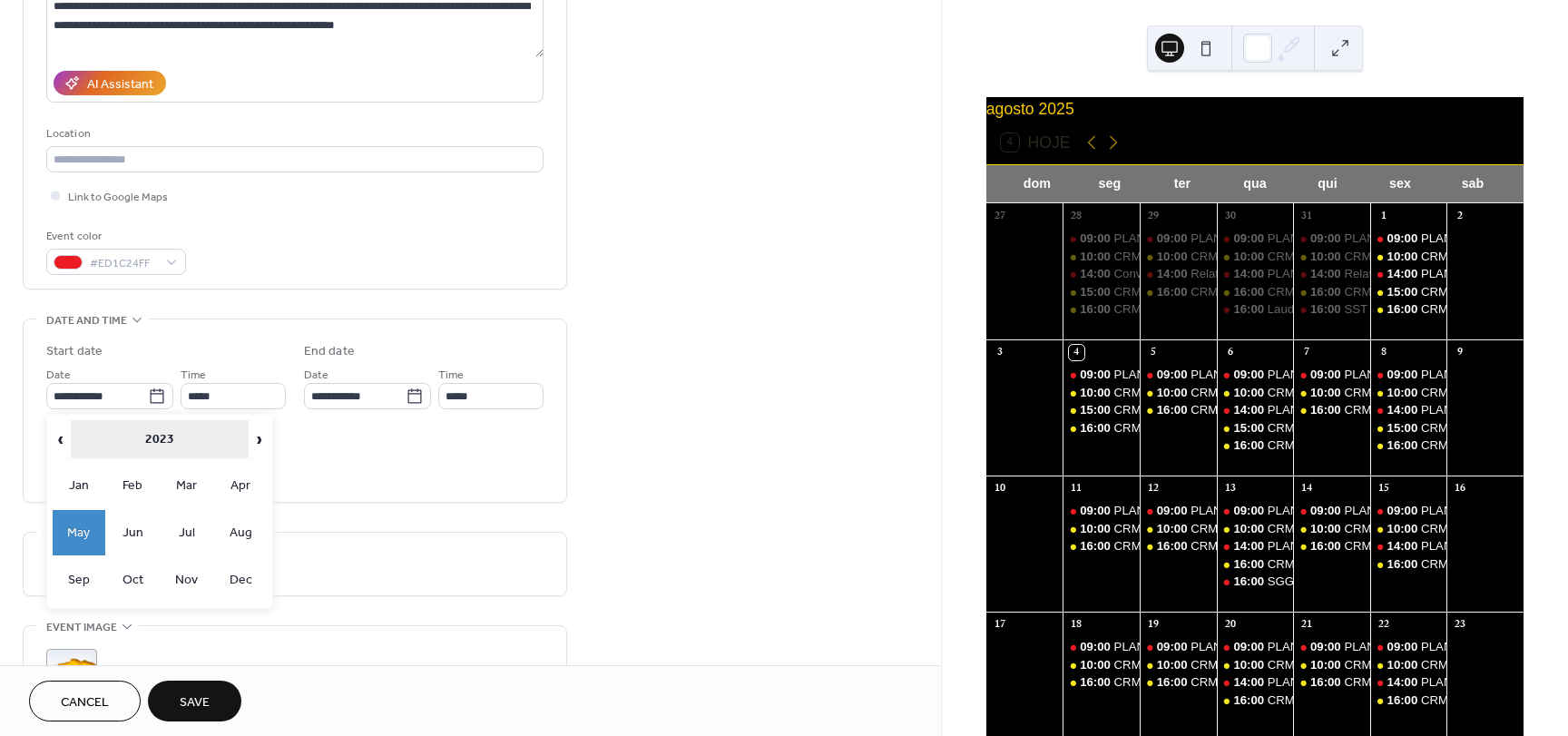 click on "2023" at bounding box center [160, 439] 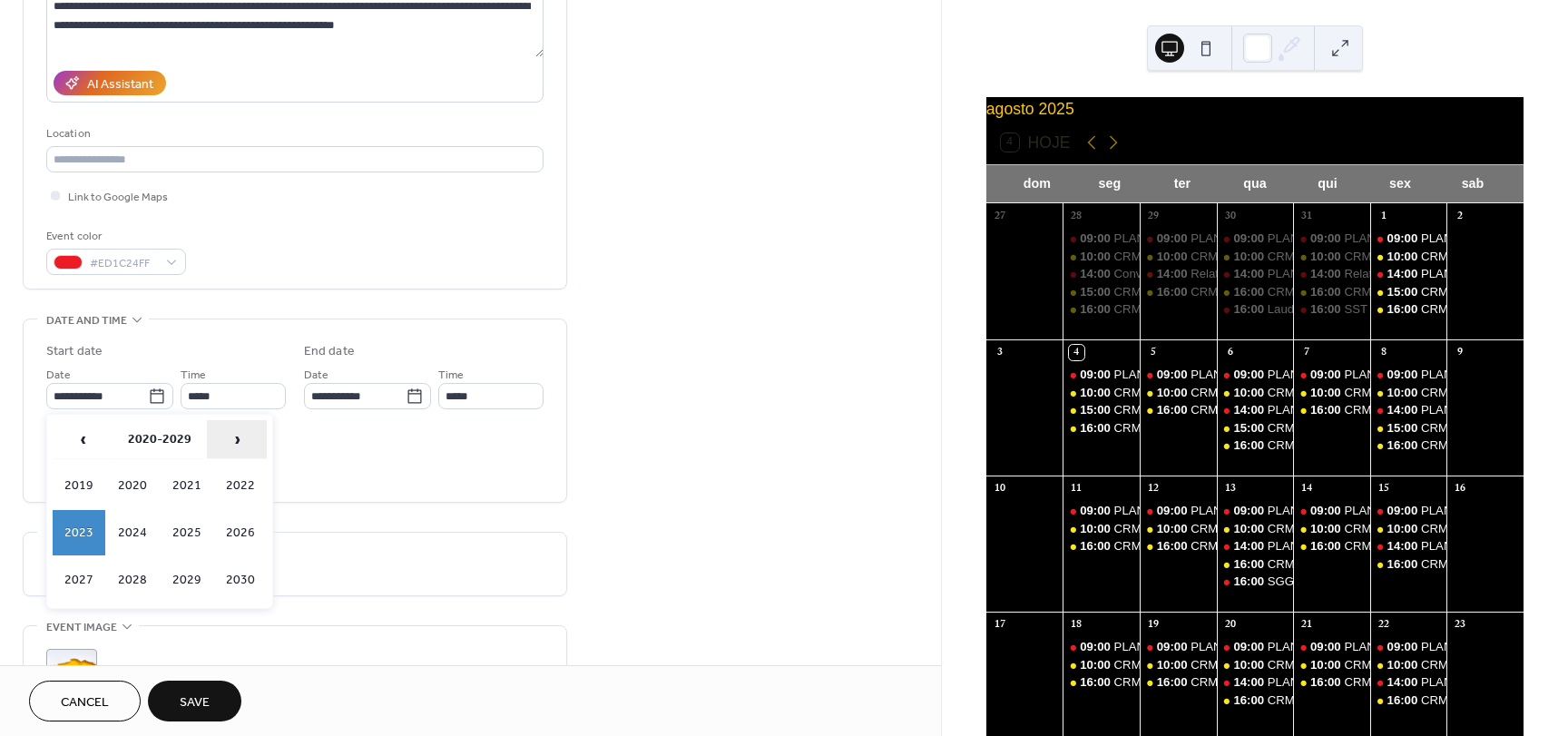 drag, startPoint x: 261, startPoint y: 432, endPoint x: 239, endPoint y: 432, distance: 22 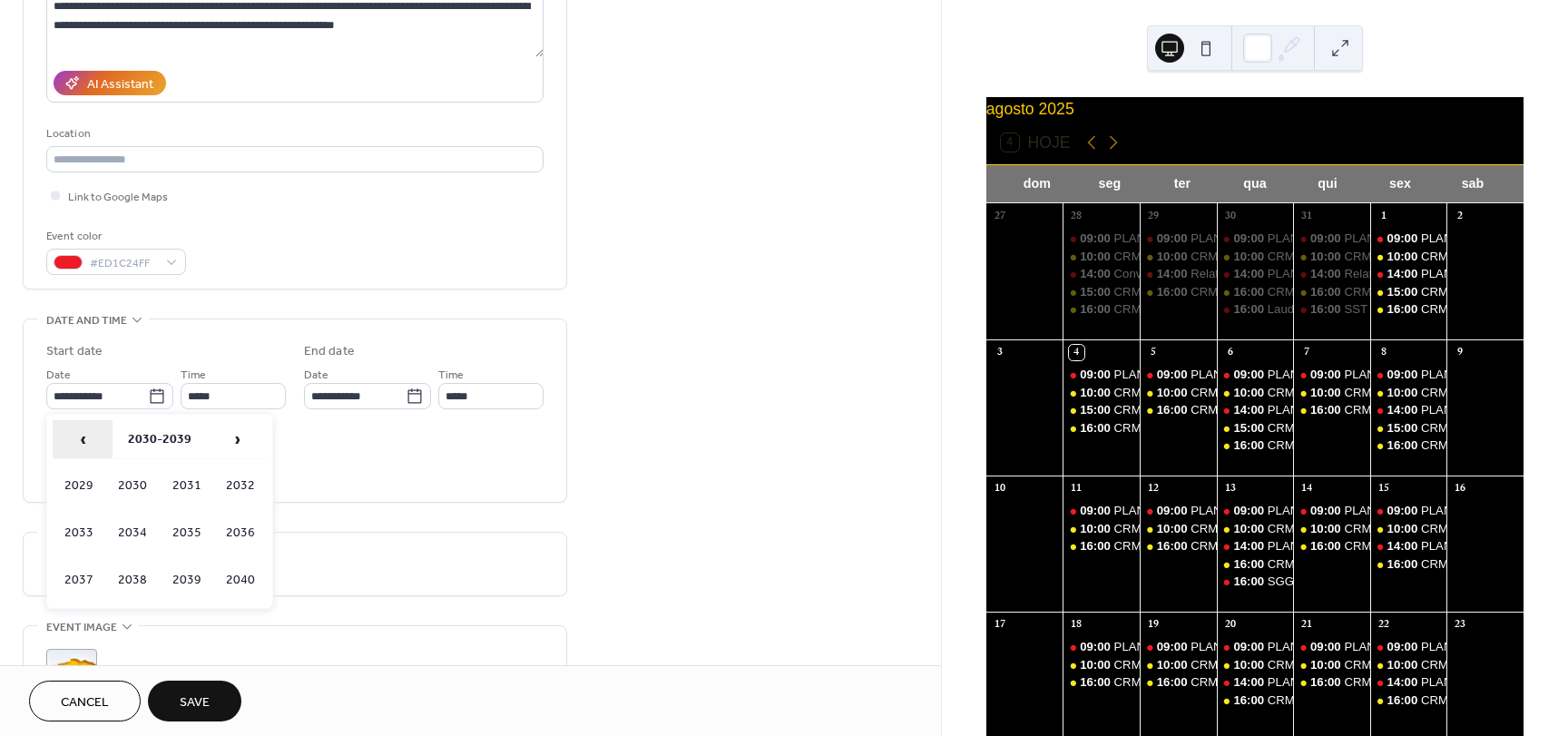 click on "‹" at bounding box center (83, 439) 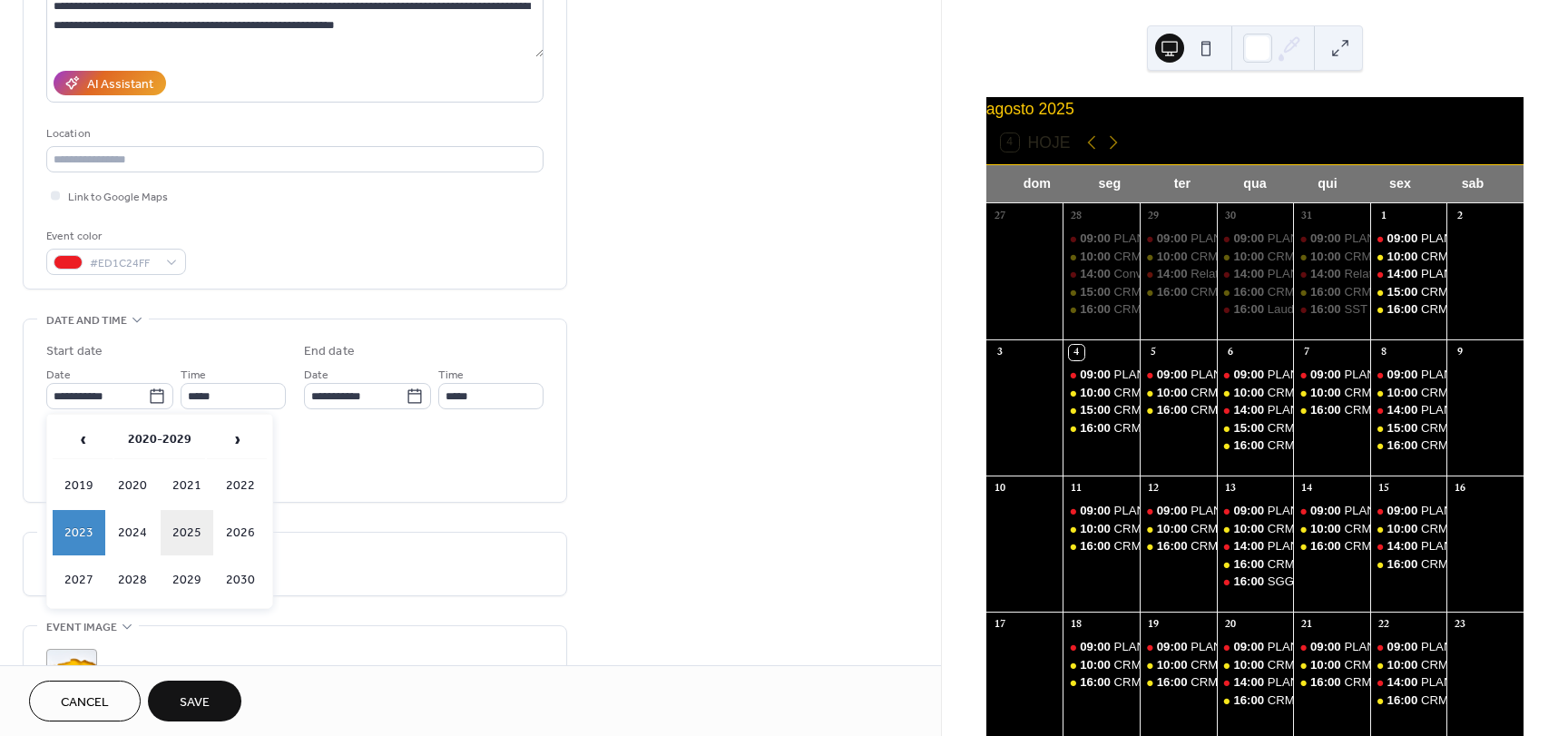click on "2025" at bounding box center [187, 533] 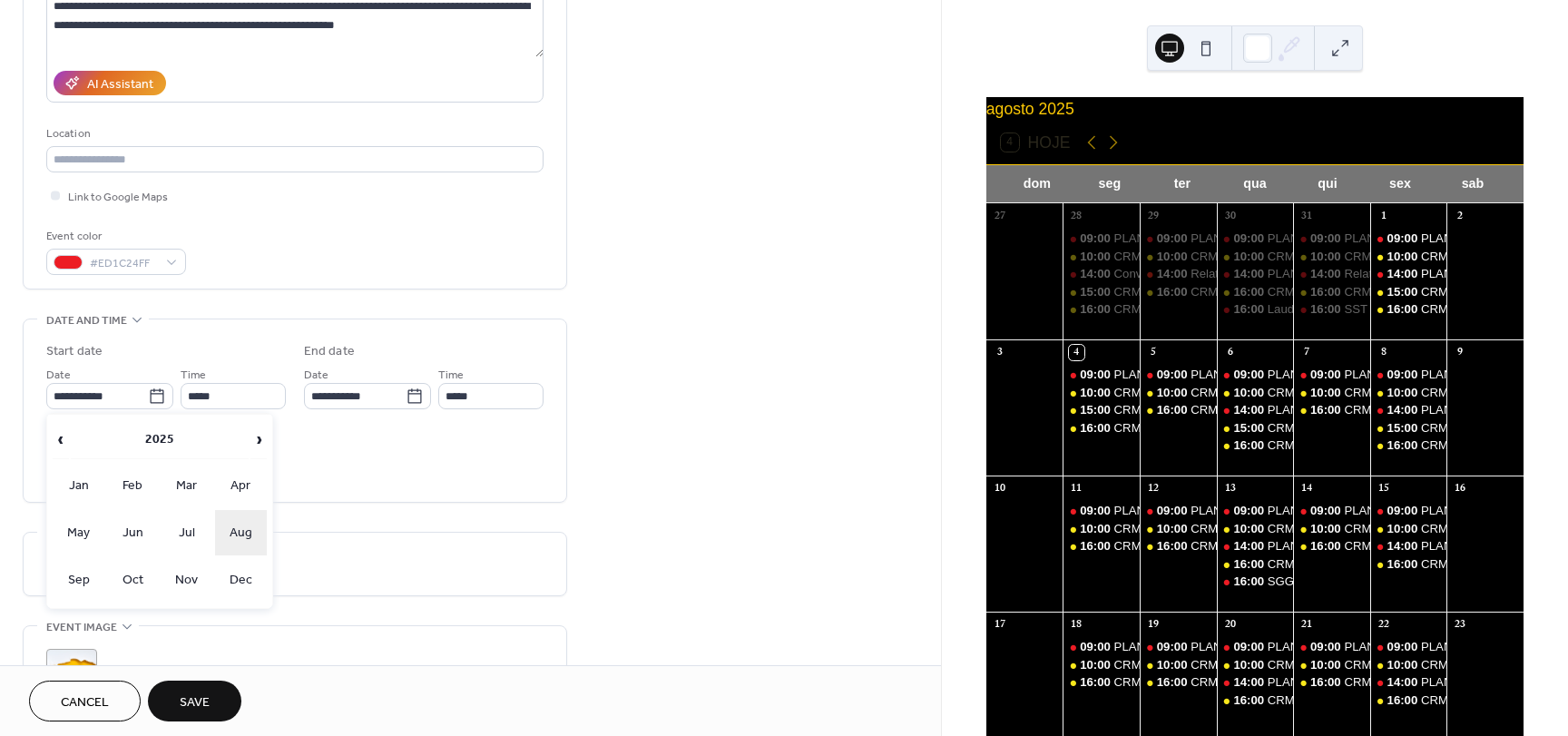click on "Aug" at bounding box center (241, 533) 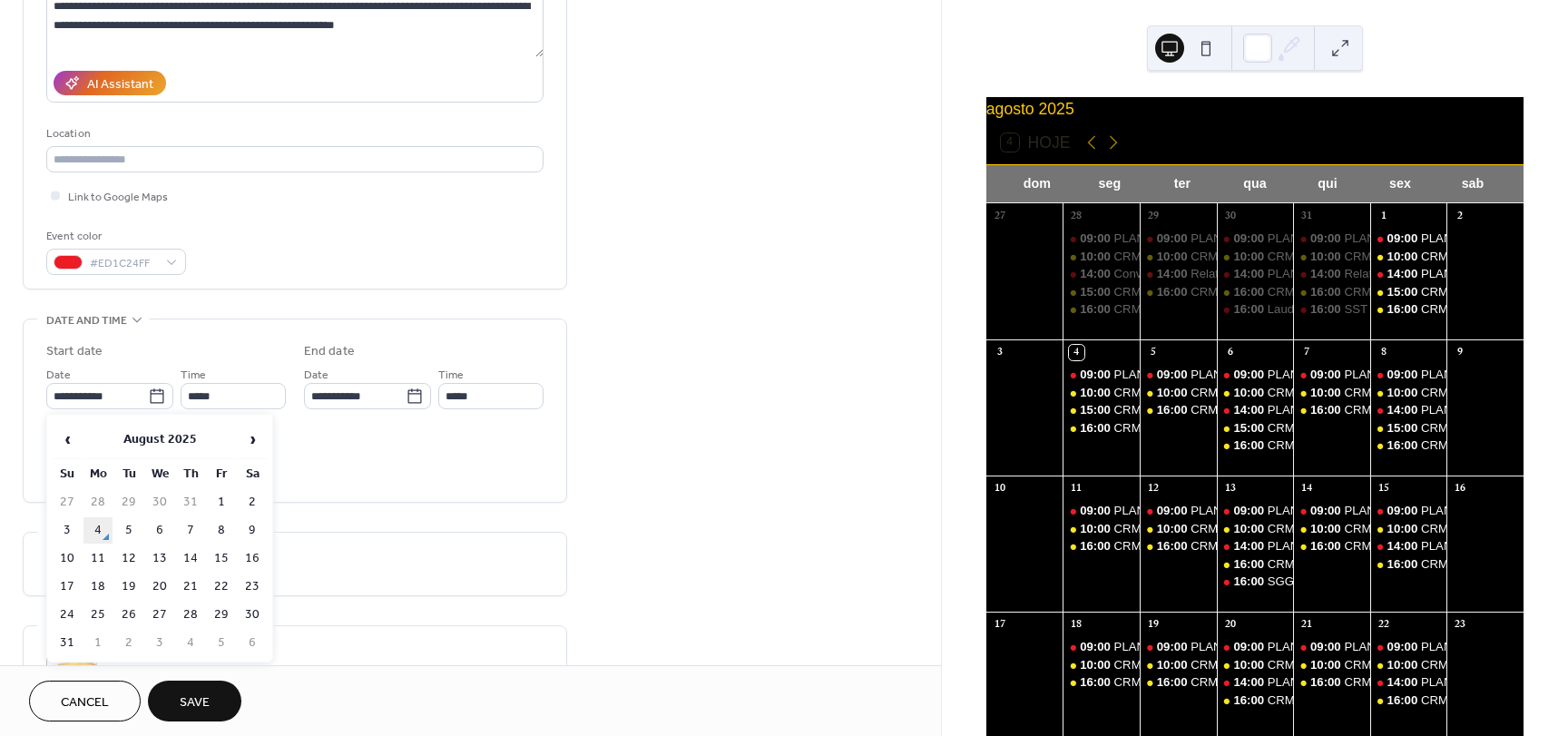 click on "4" at bounding box center [98, 530] 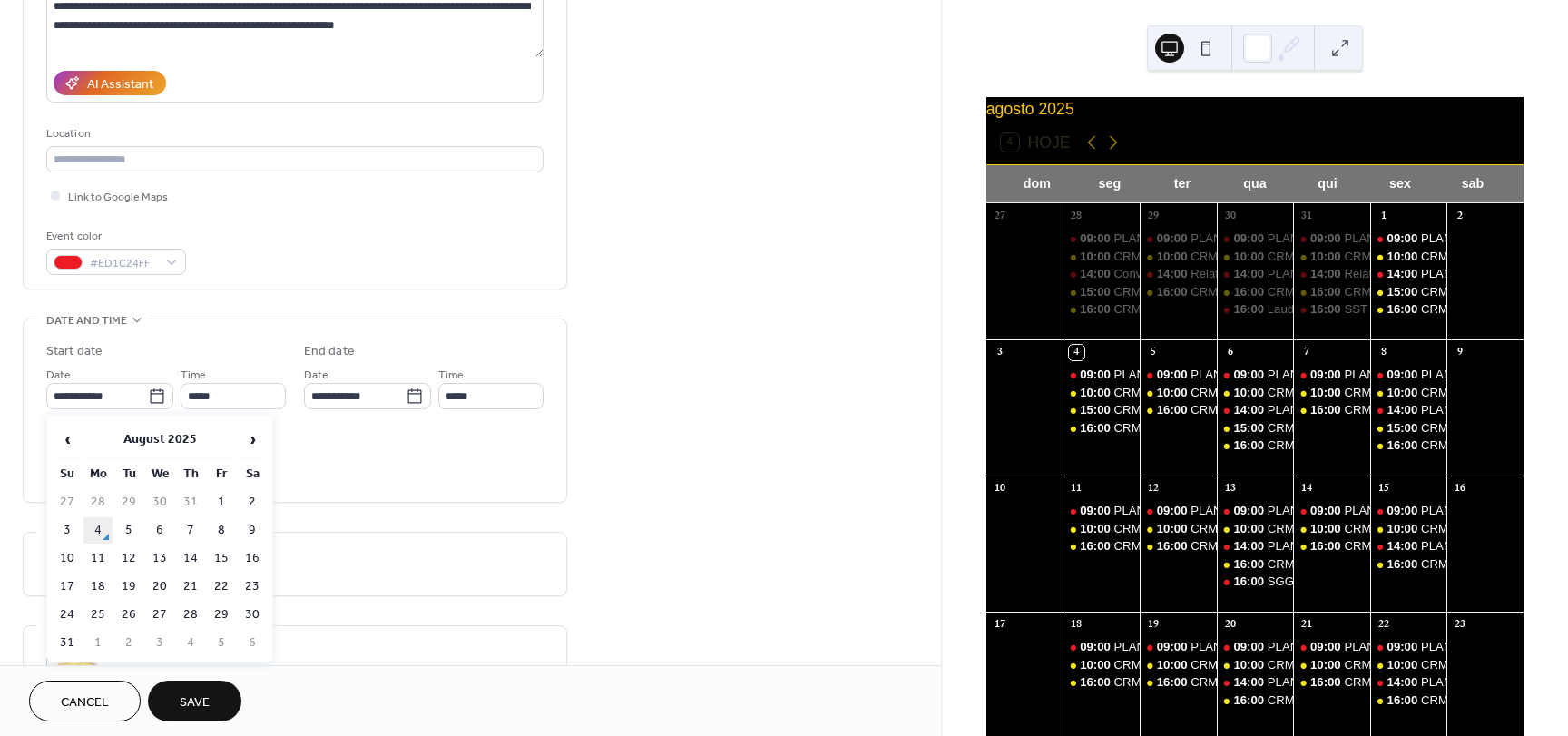 type on "**********" 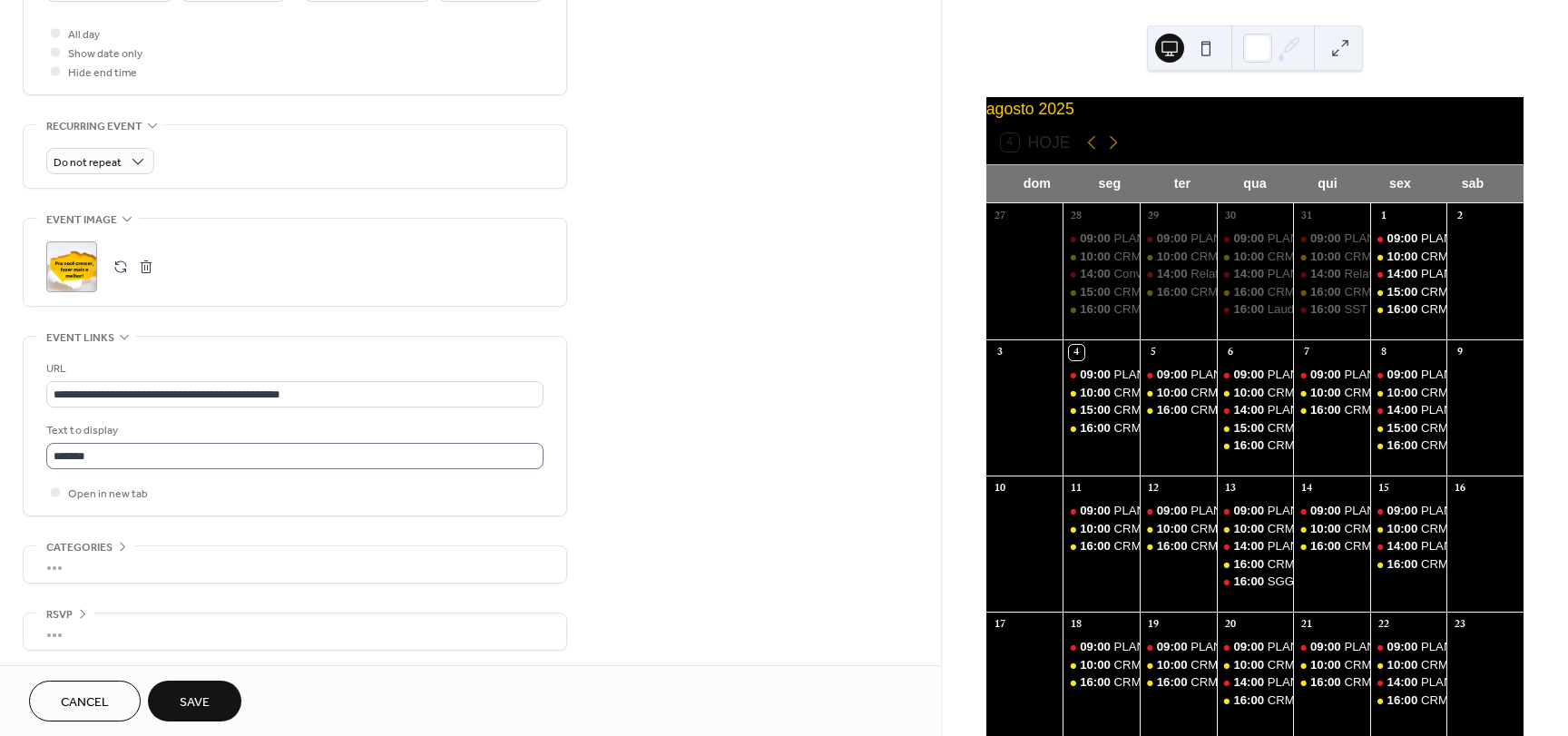 scroll, scrollTop: 683, scrollLeft: 0, axis: vertical 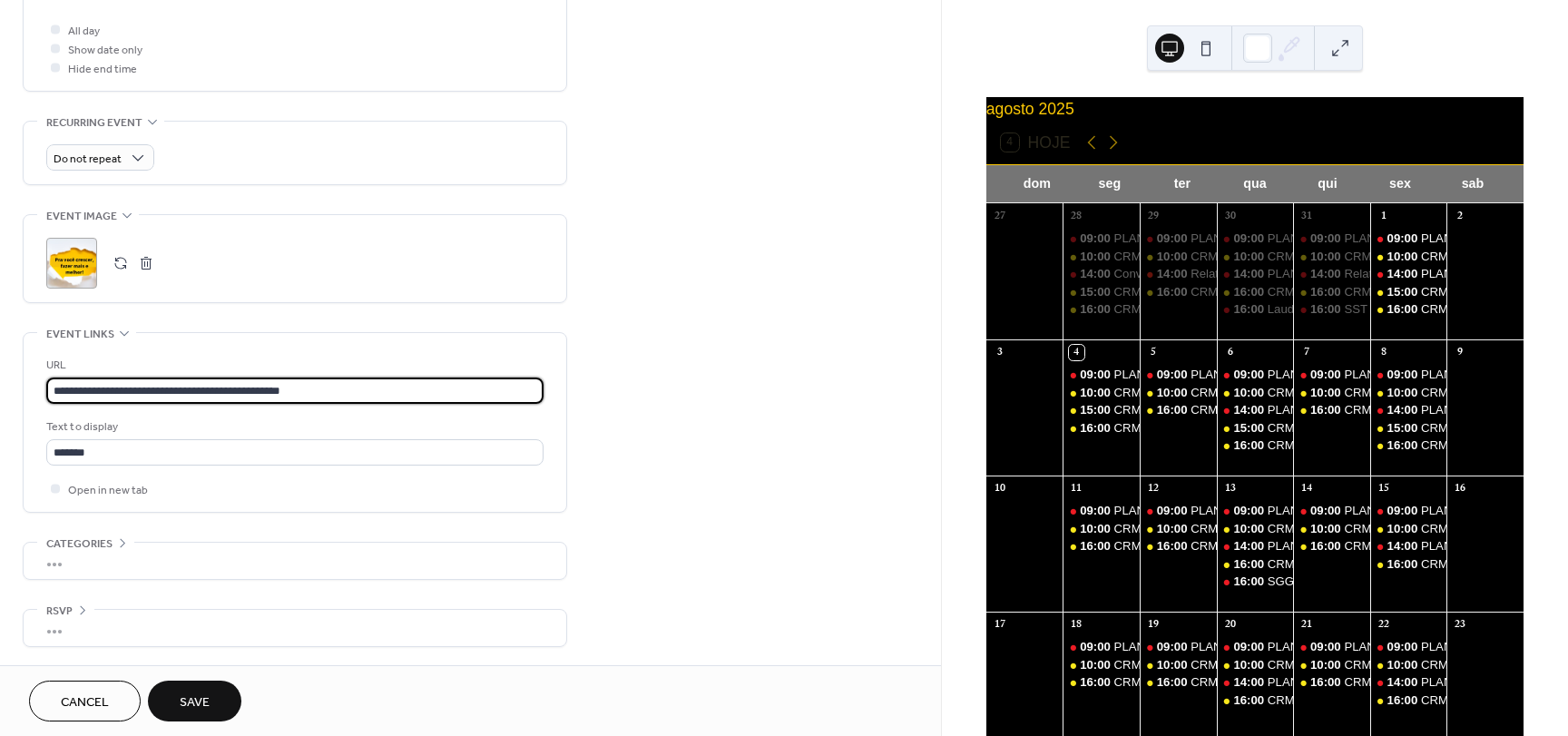 drag, startPoint x: 347, startPoint y: 393, endPoint x: -87, endPoint y: 390, distance: 434.0104 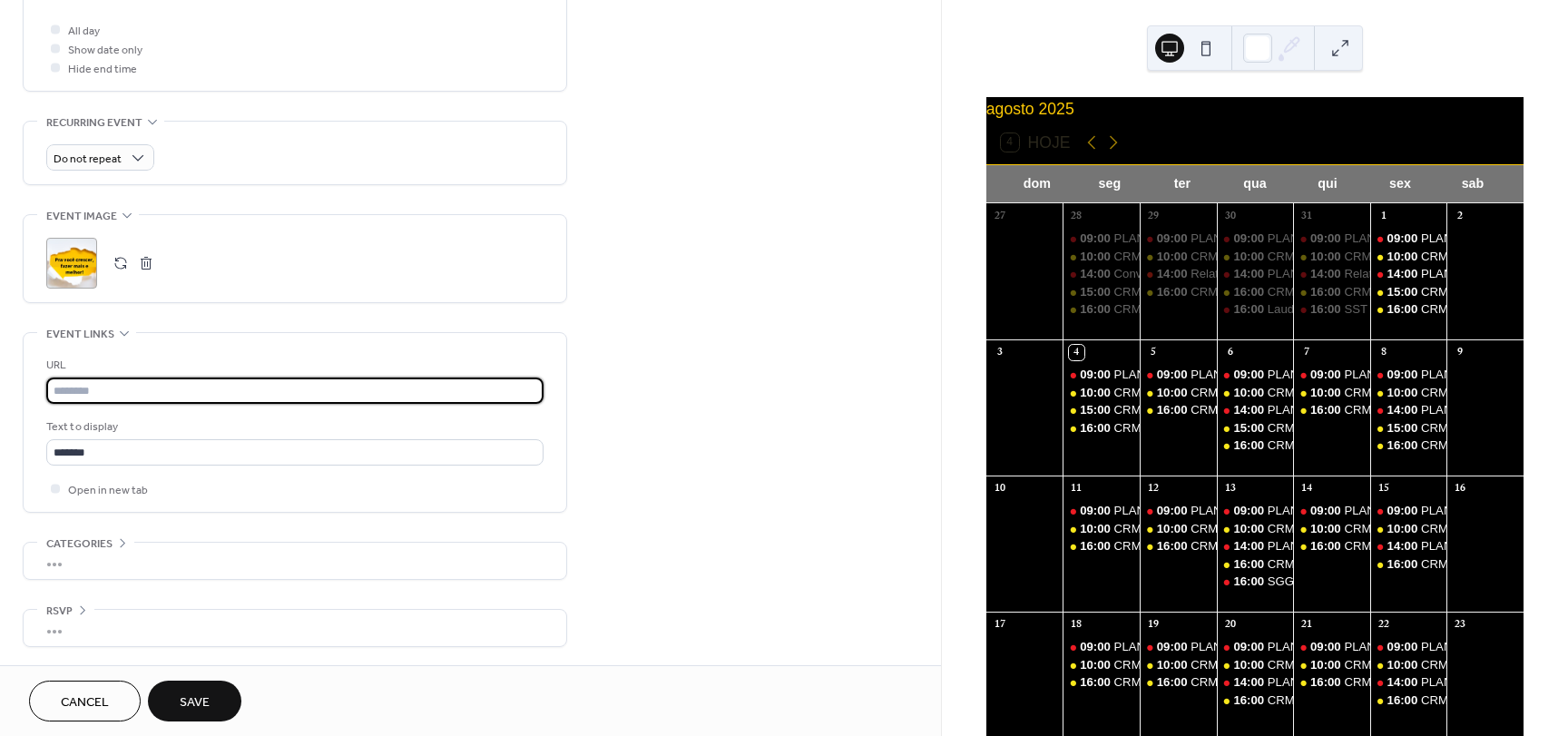 paste on "**********" 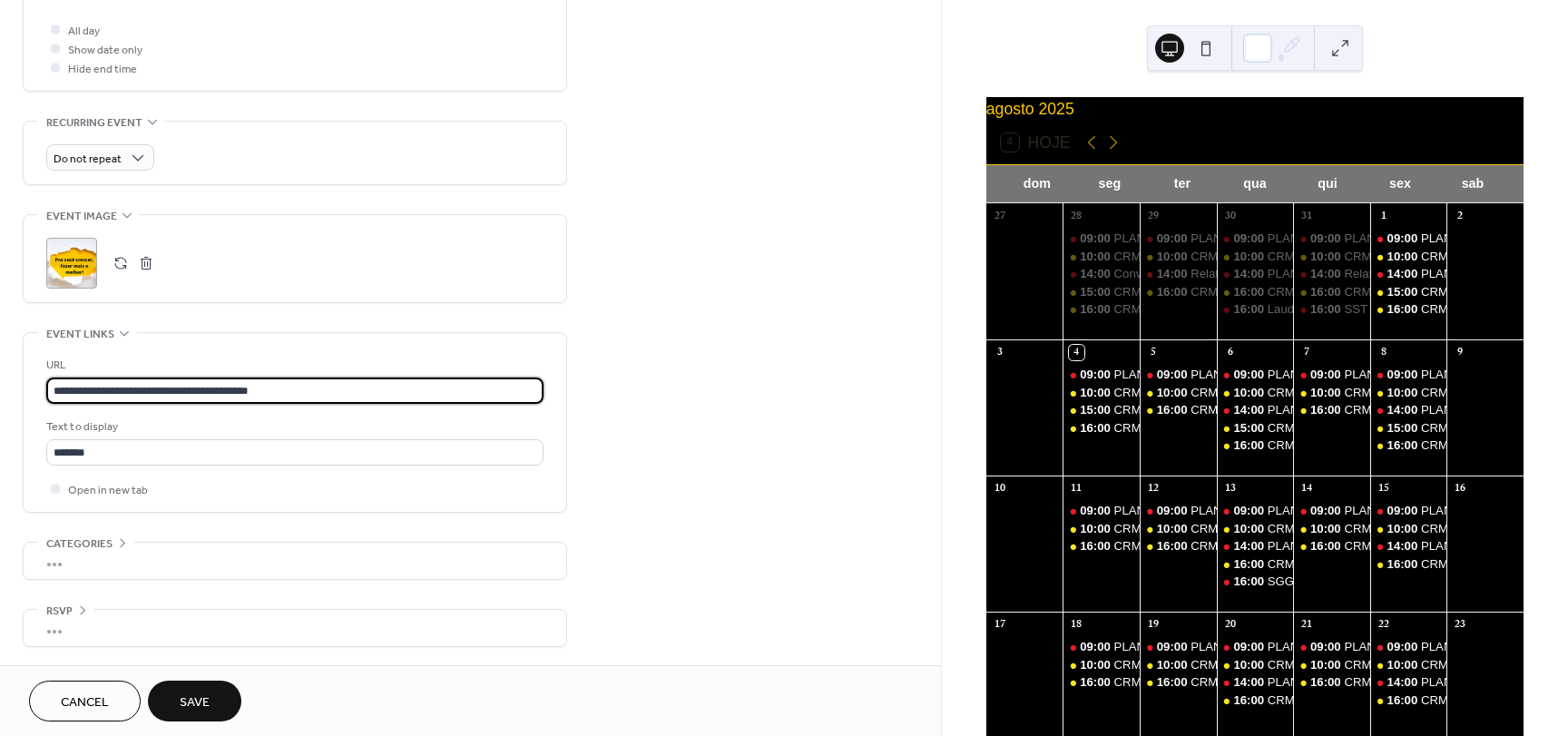 type on "**********" 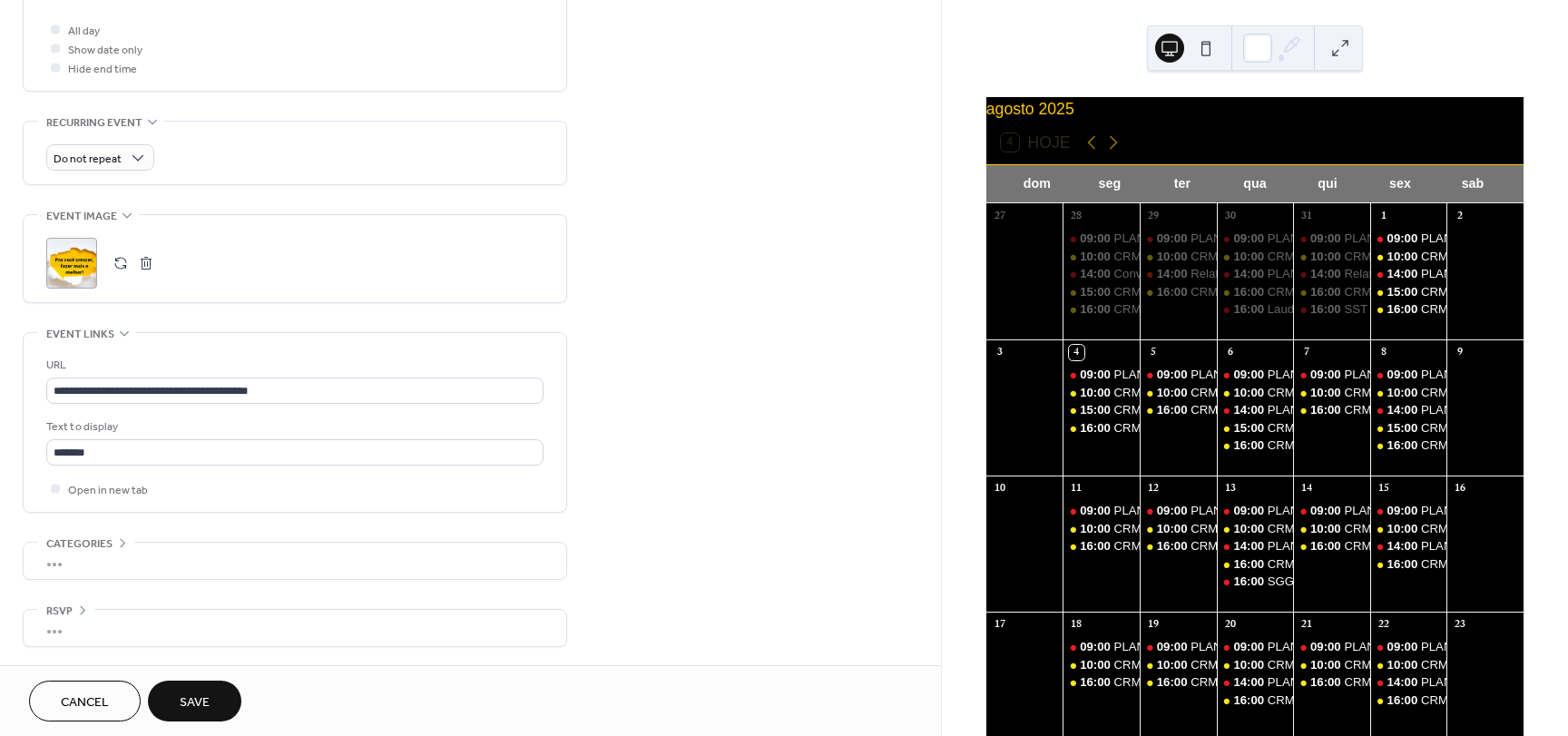 click on "Save" at bounding box center (194, 701) 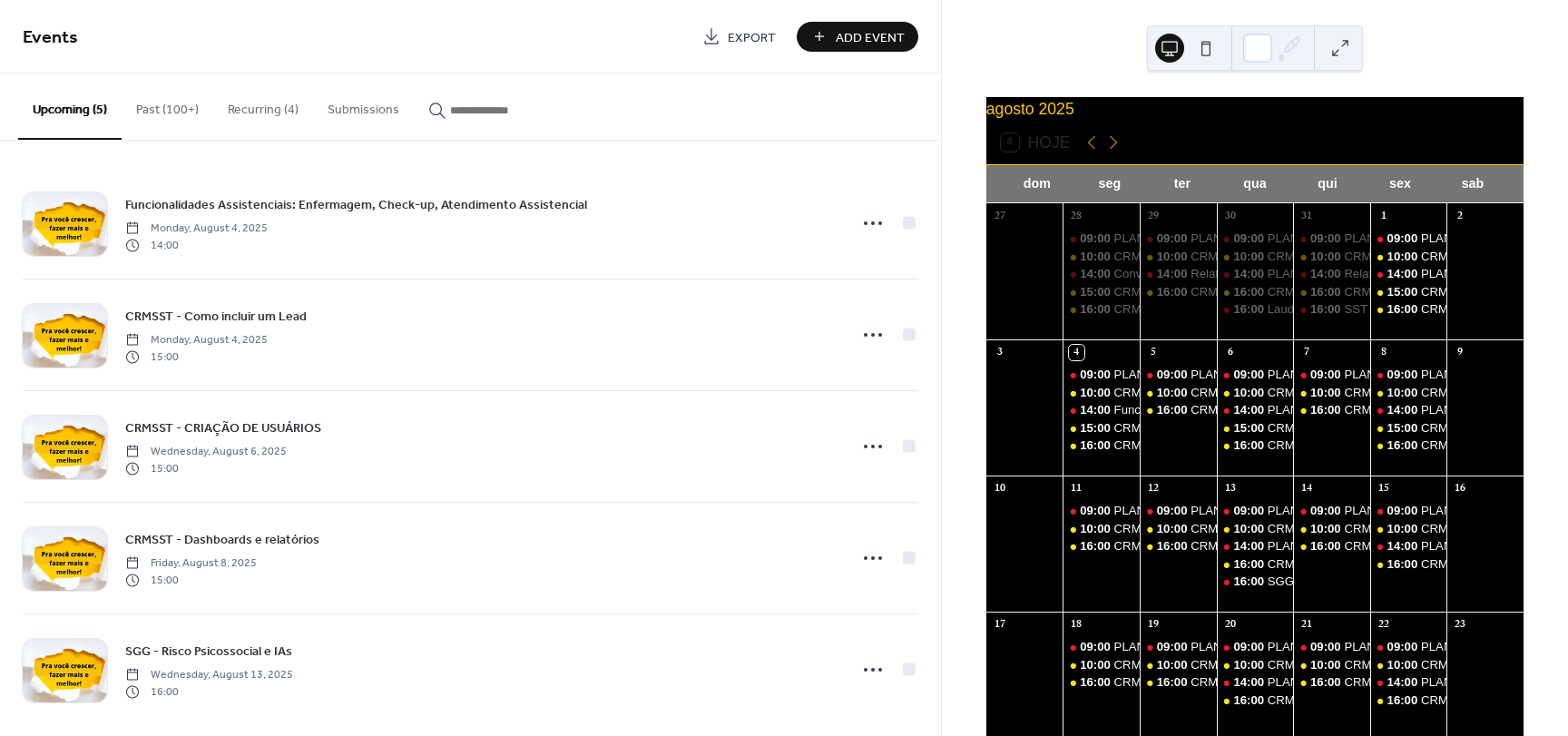 click at bounding box center (505, 110) 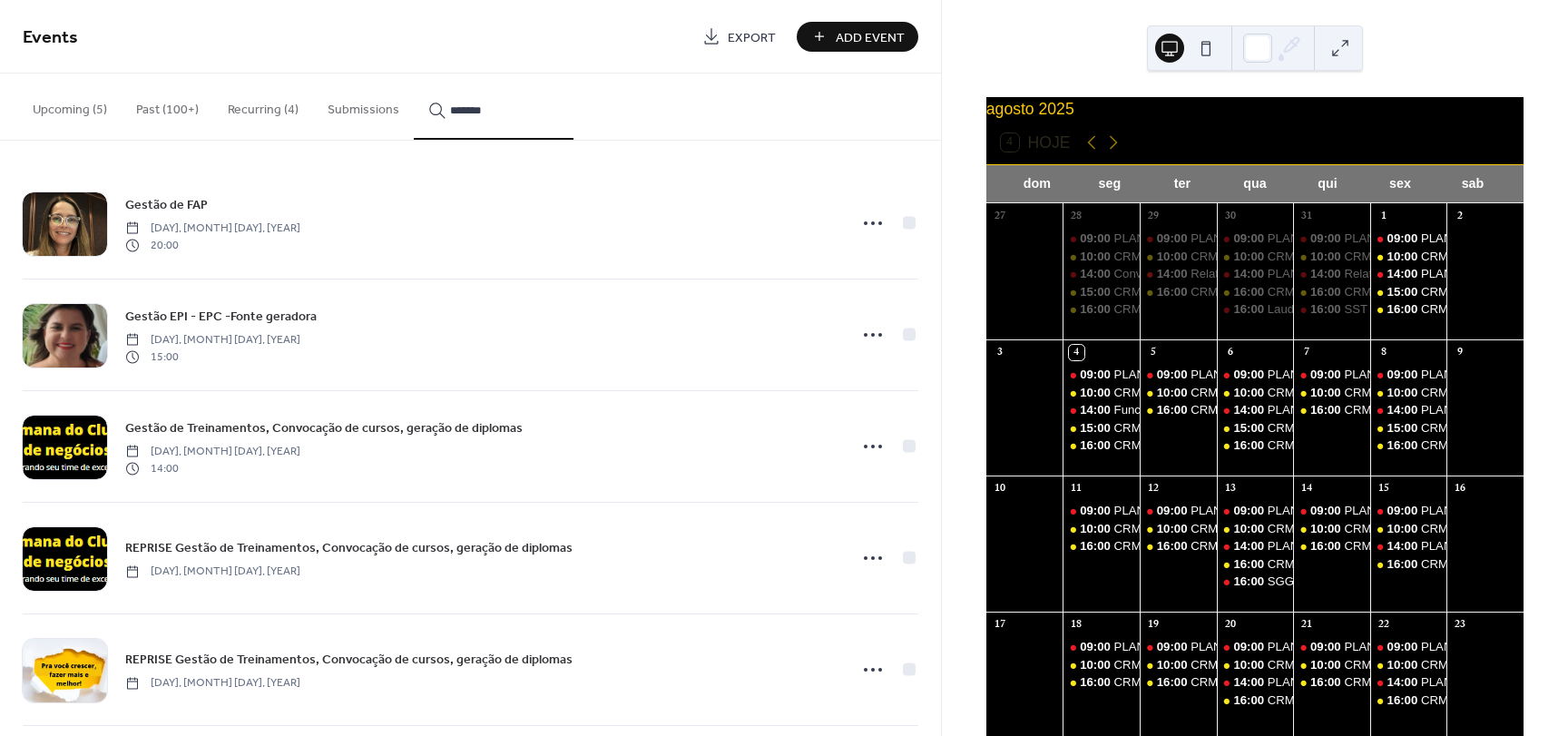 click on "********" at bounding box center [494, 106] 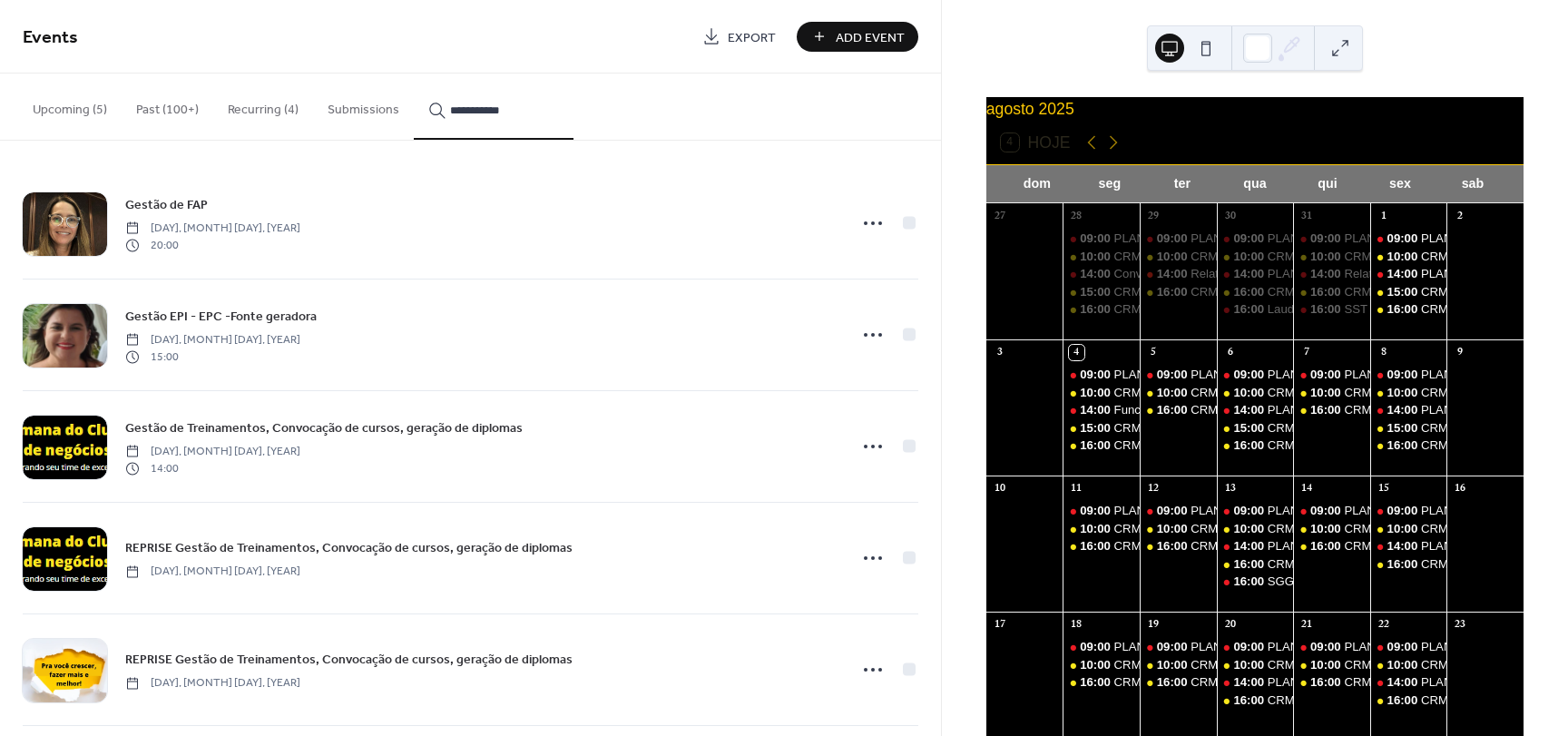 click on "**********" at bounding box center (494, 106) 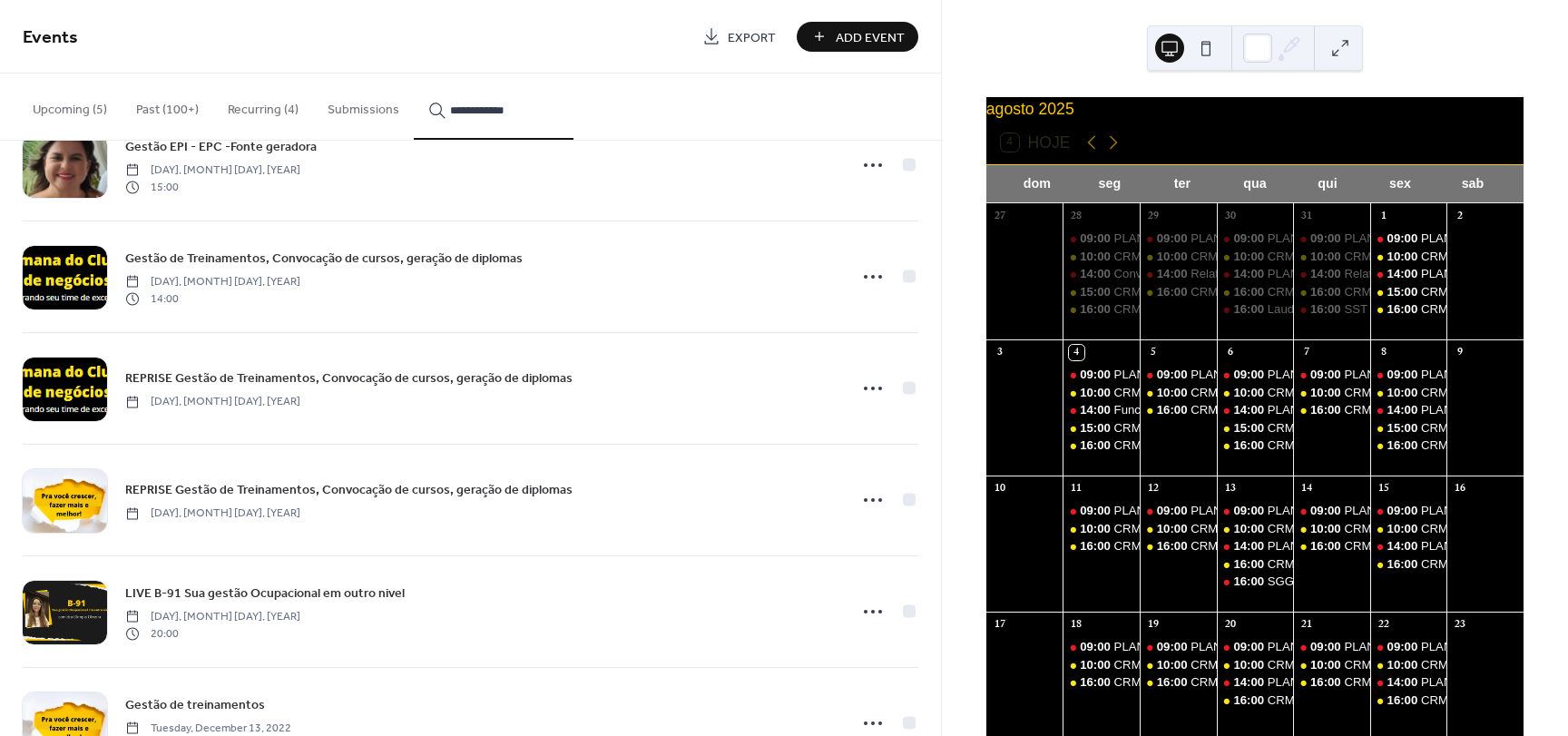 scroll, scrollTop: 182, scrollLeft: 0, axis: vertical 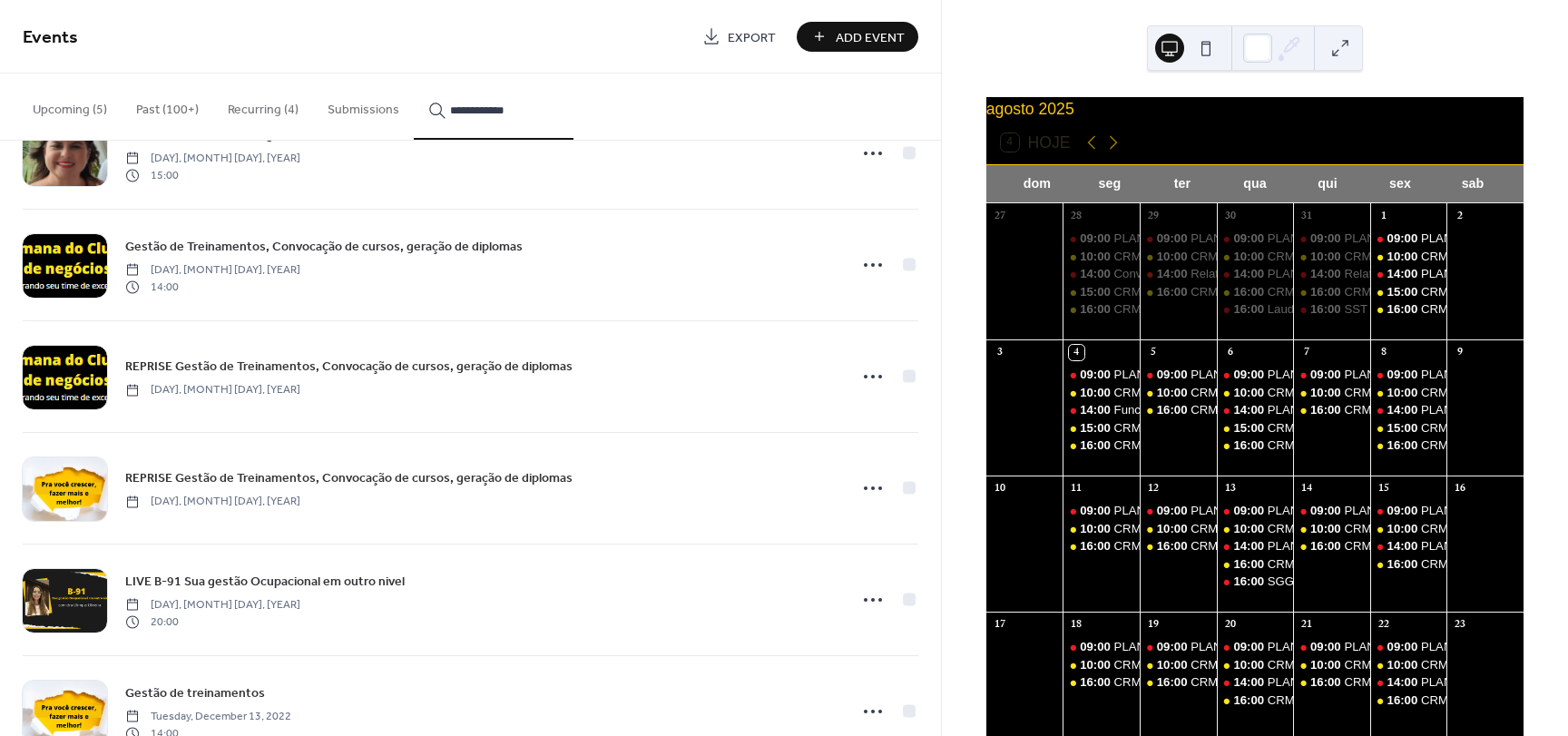 type on "**********" 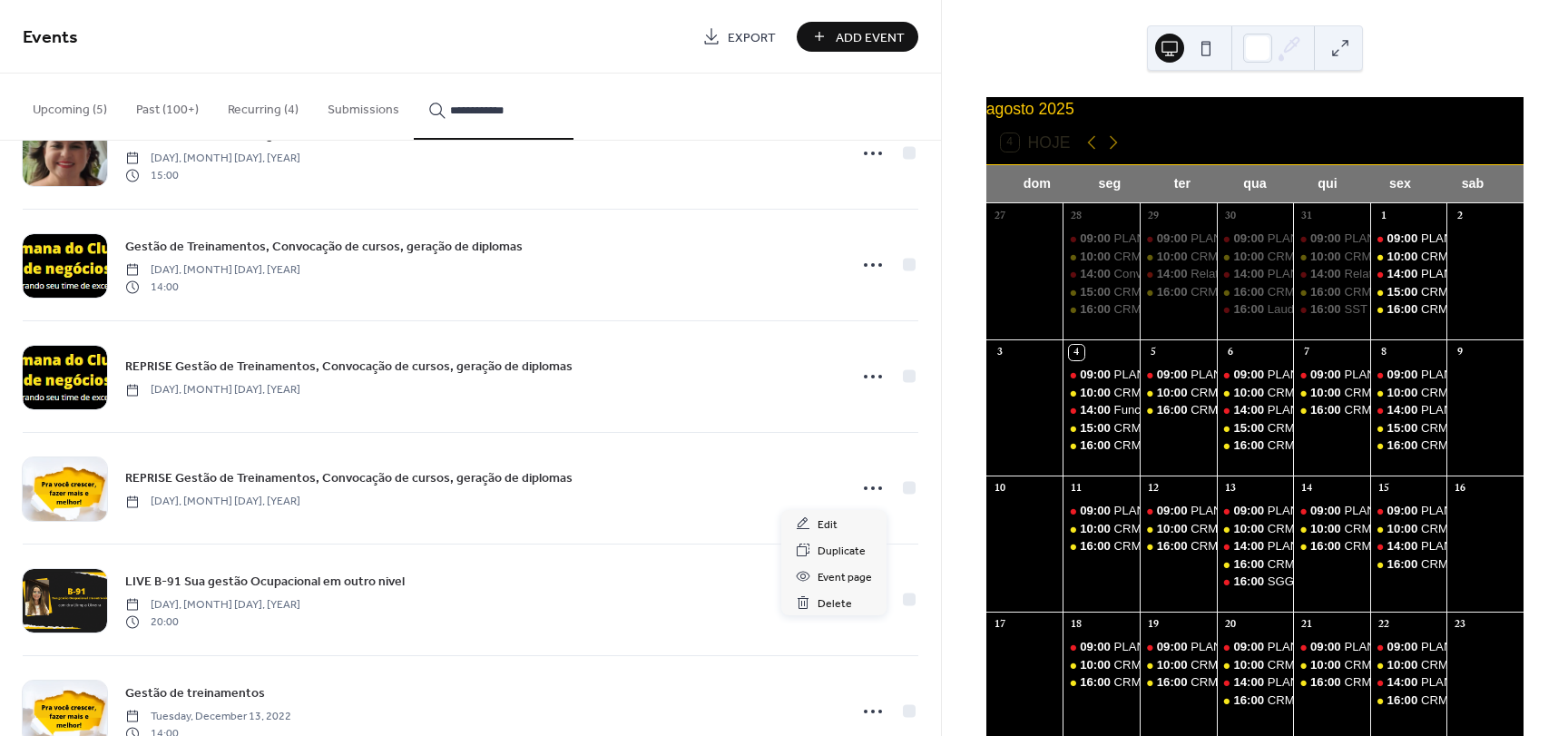 click 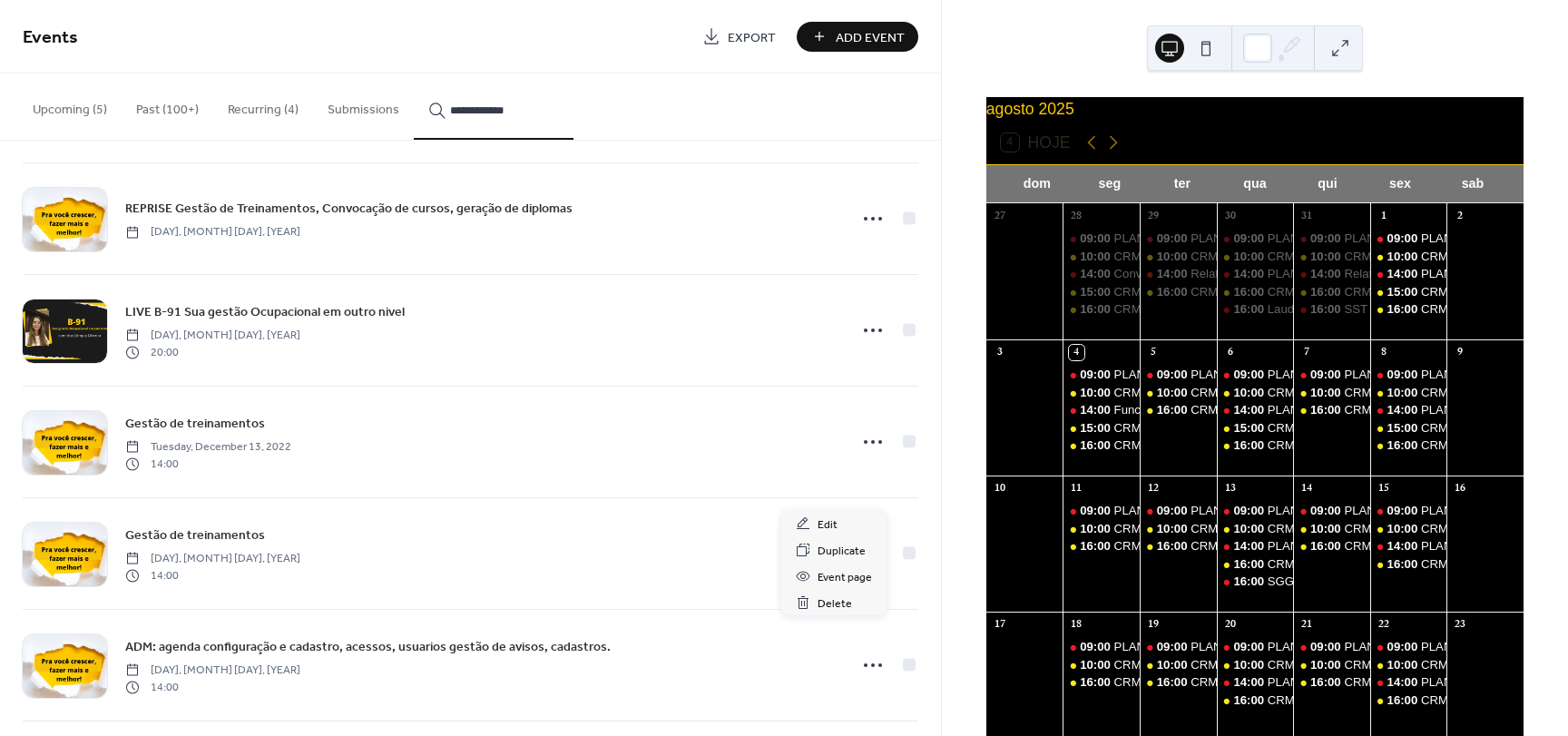 scroll, scrollTop: 454, scrollLeft: 0, axis: vertical 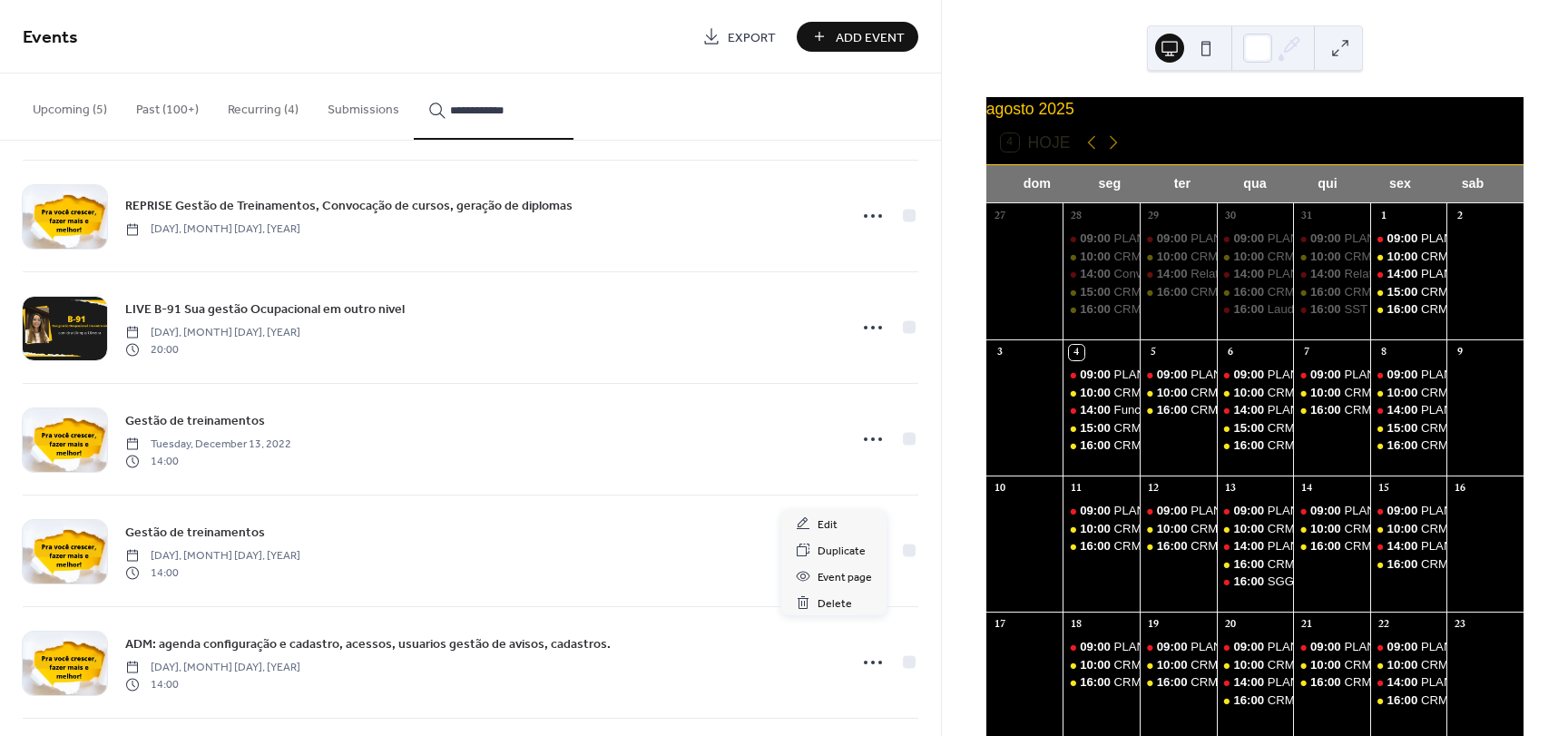 click 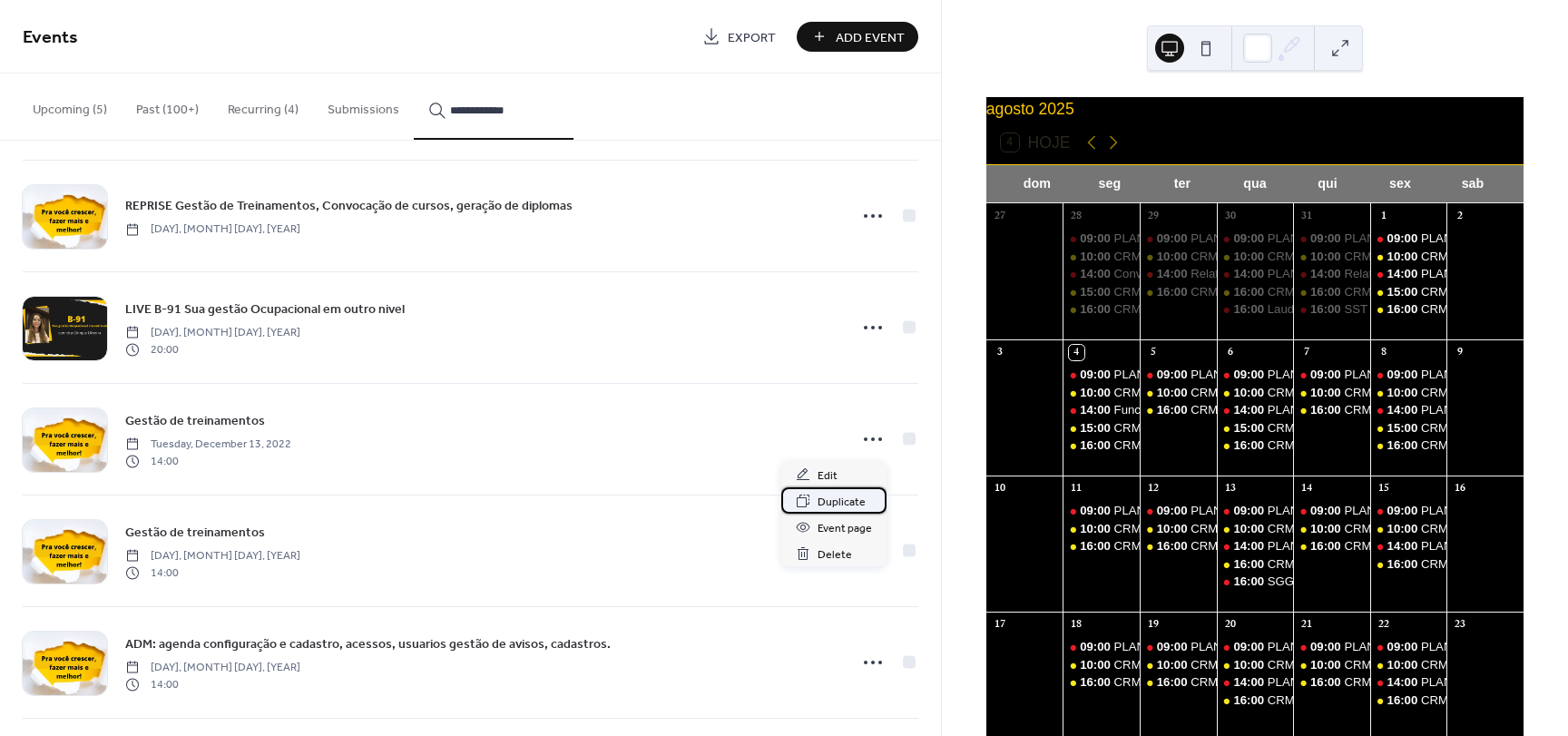 click on "Duplicate" at bounding box center [841, 502] 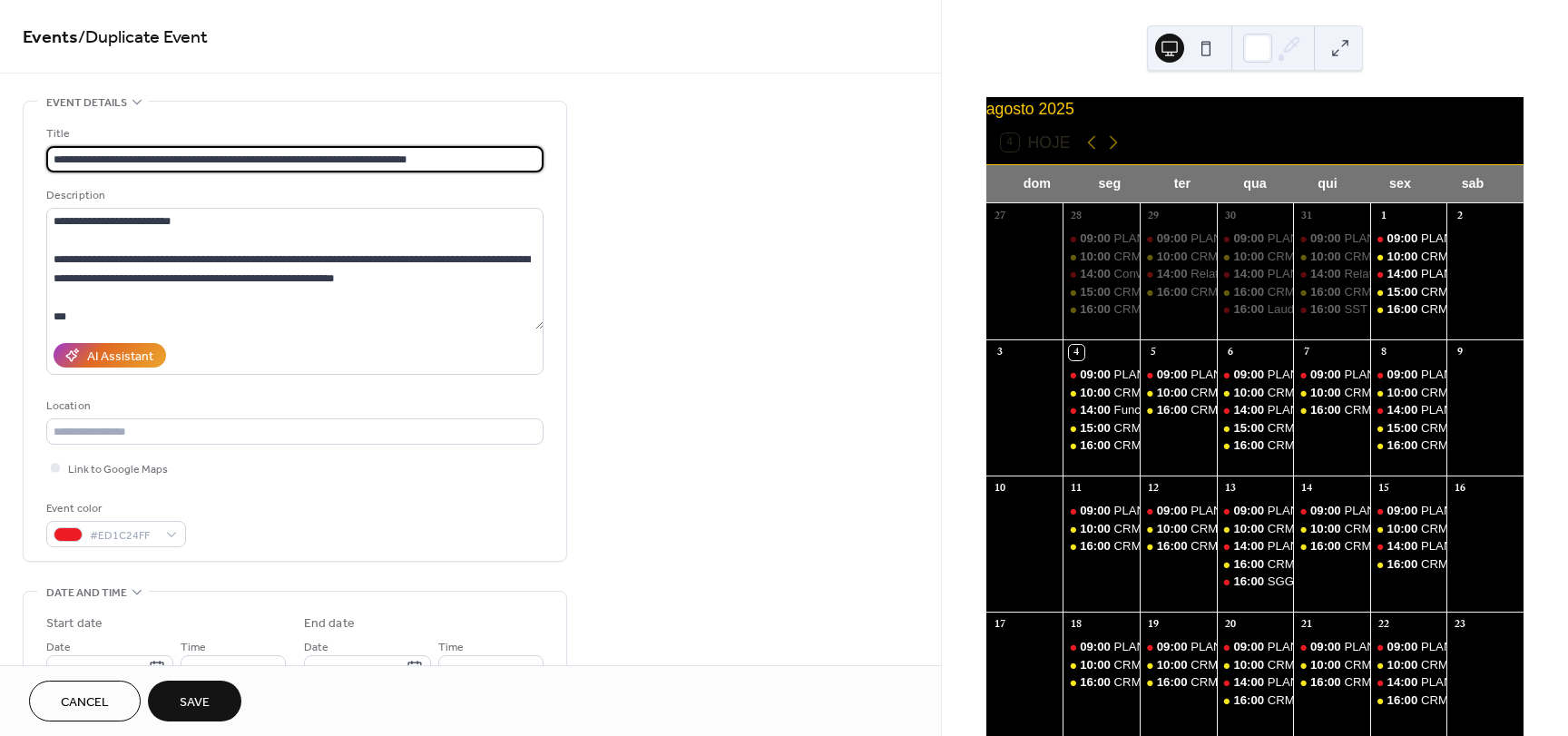 drag, startPoint x: 492, startPoint y: 162, endPoint x: -87, endPoint y: 130, distance: 579.8836 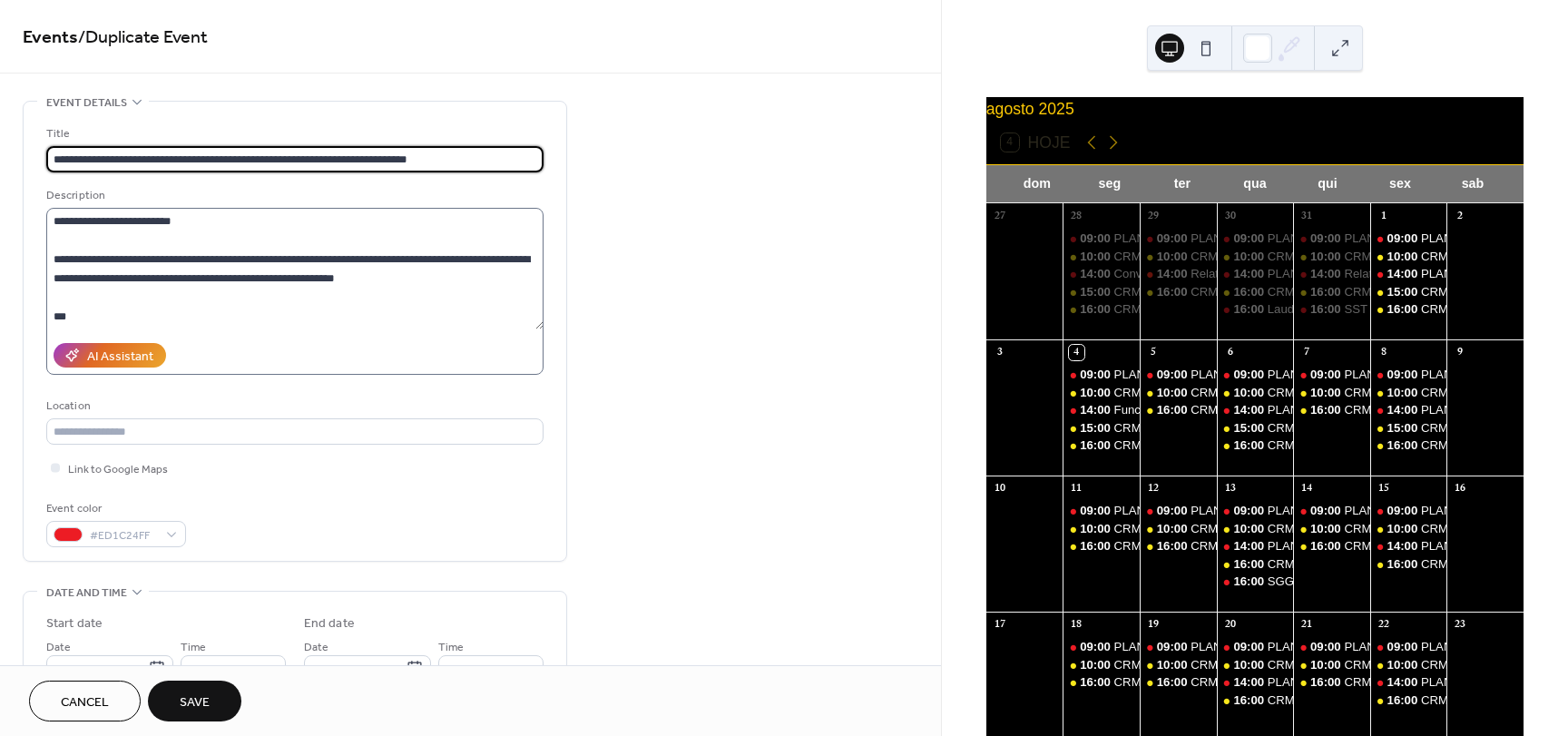 type on "**********" 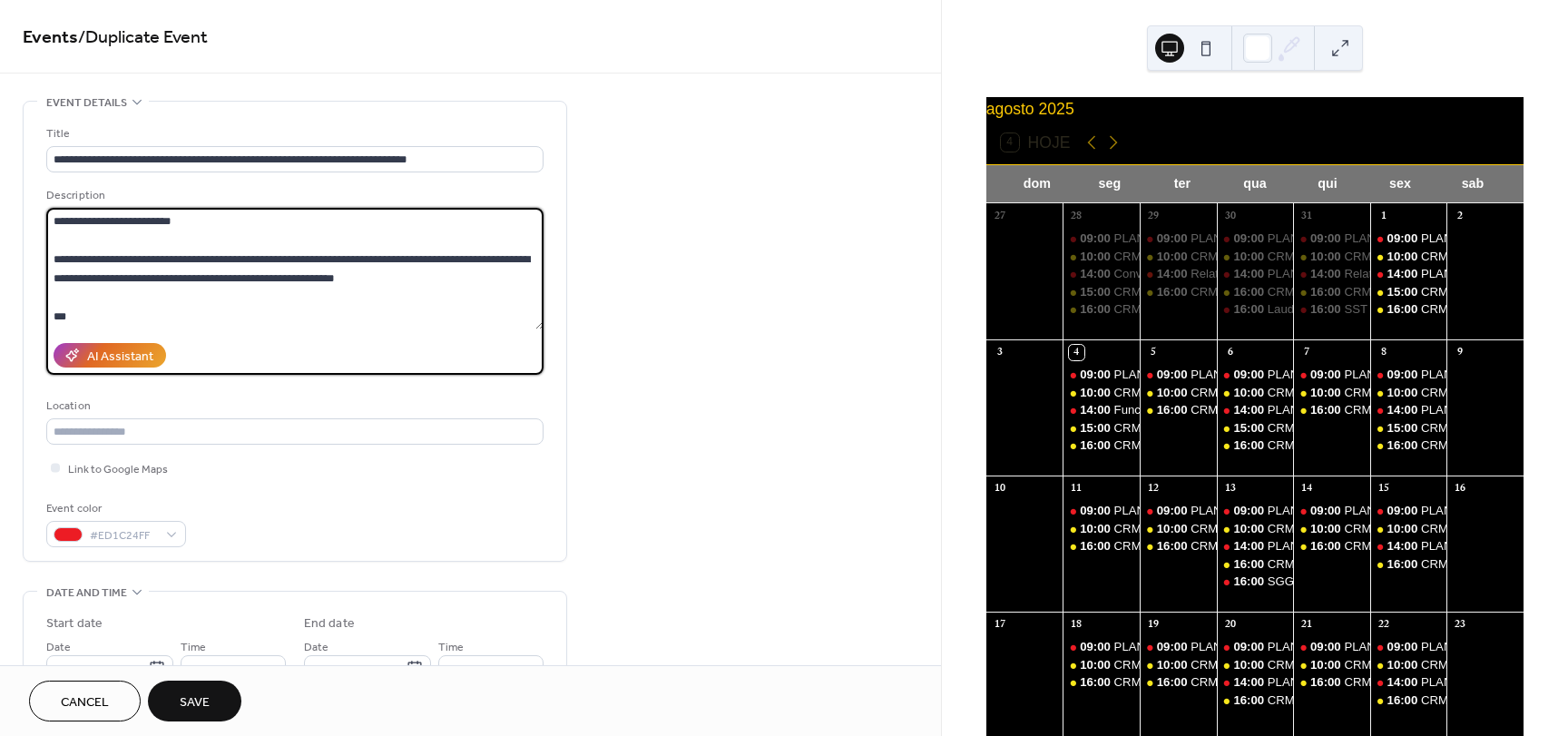 drag, startPoint x: 197, startPoint y: 223, endPoint x: 68, endPoint y: 230, distance: 129.18978 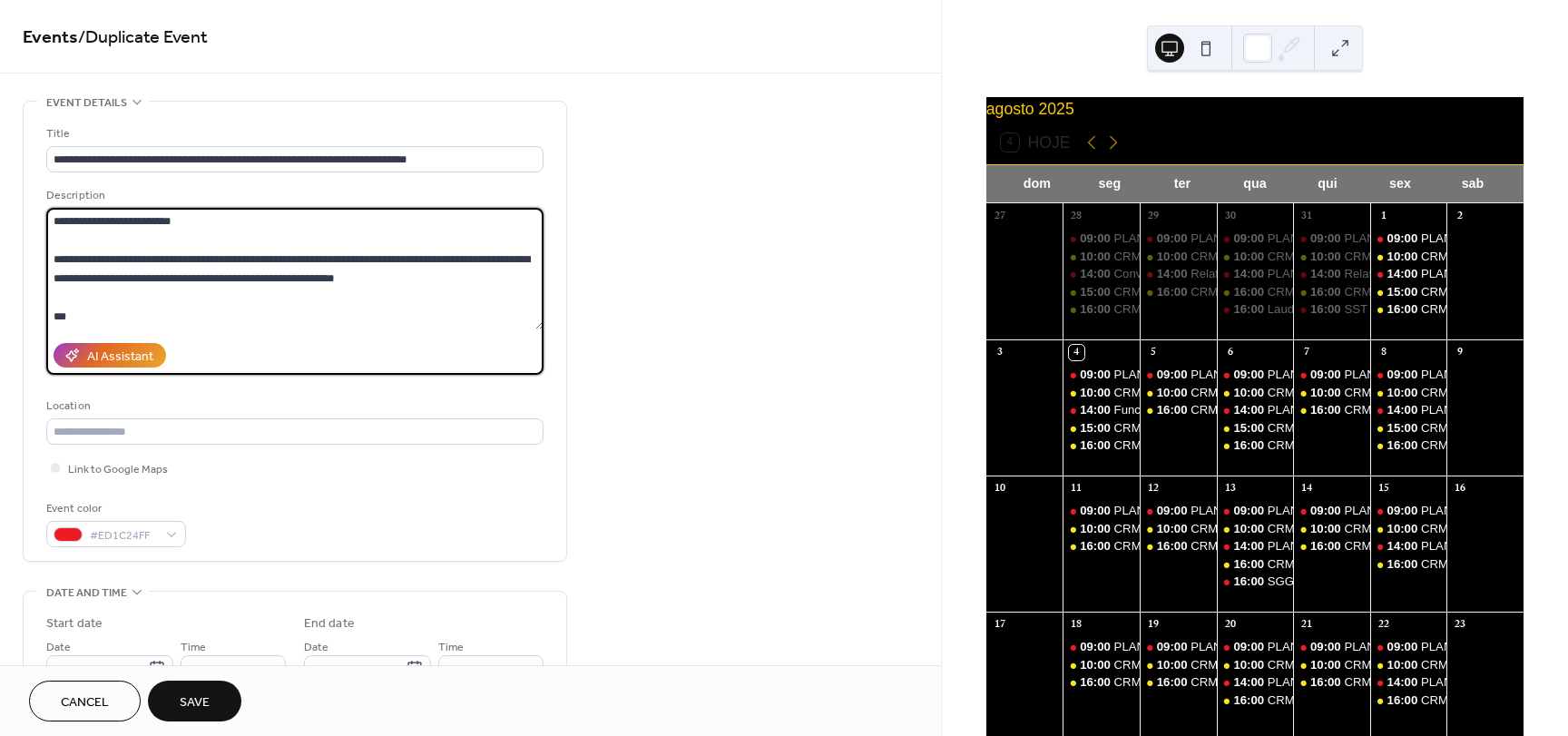click on "**********" at bounding box center [295, 269] 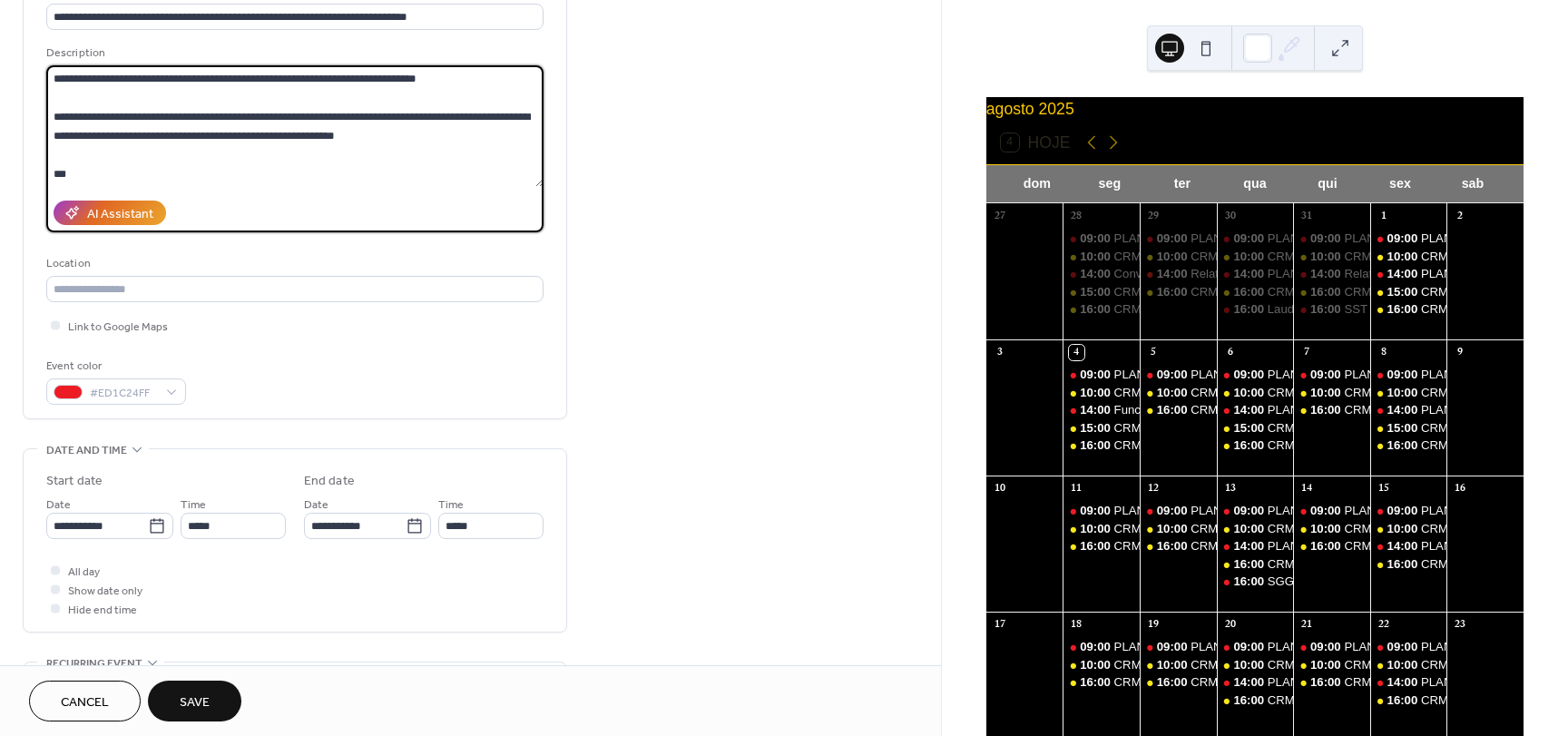 scroll, scrollTop: 272, scrollLeft: 0, axis: vertical 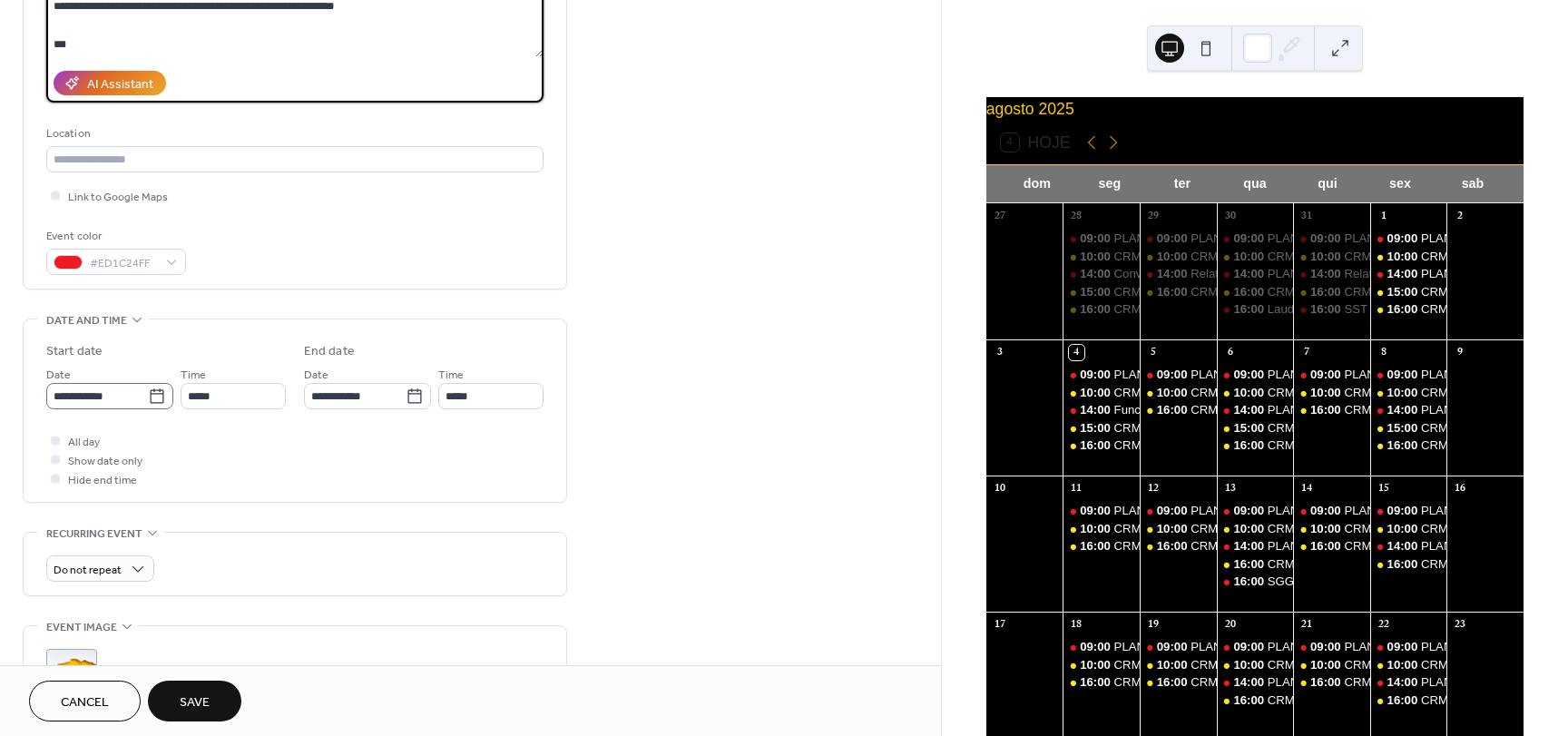 type on "**********" 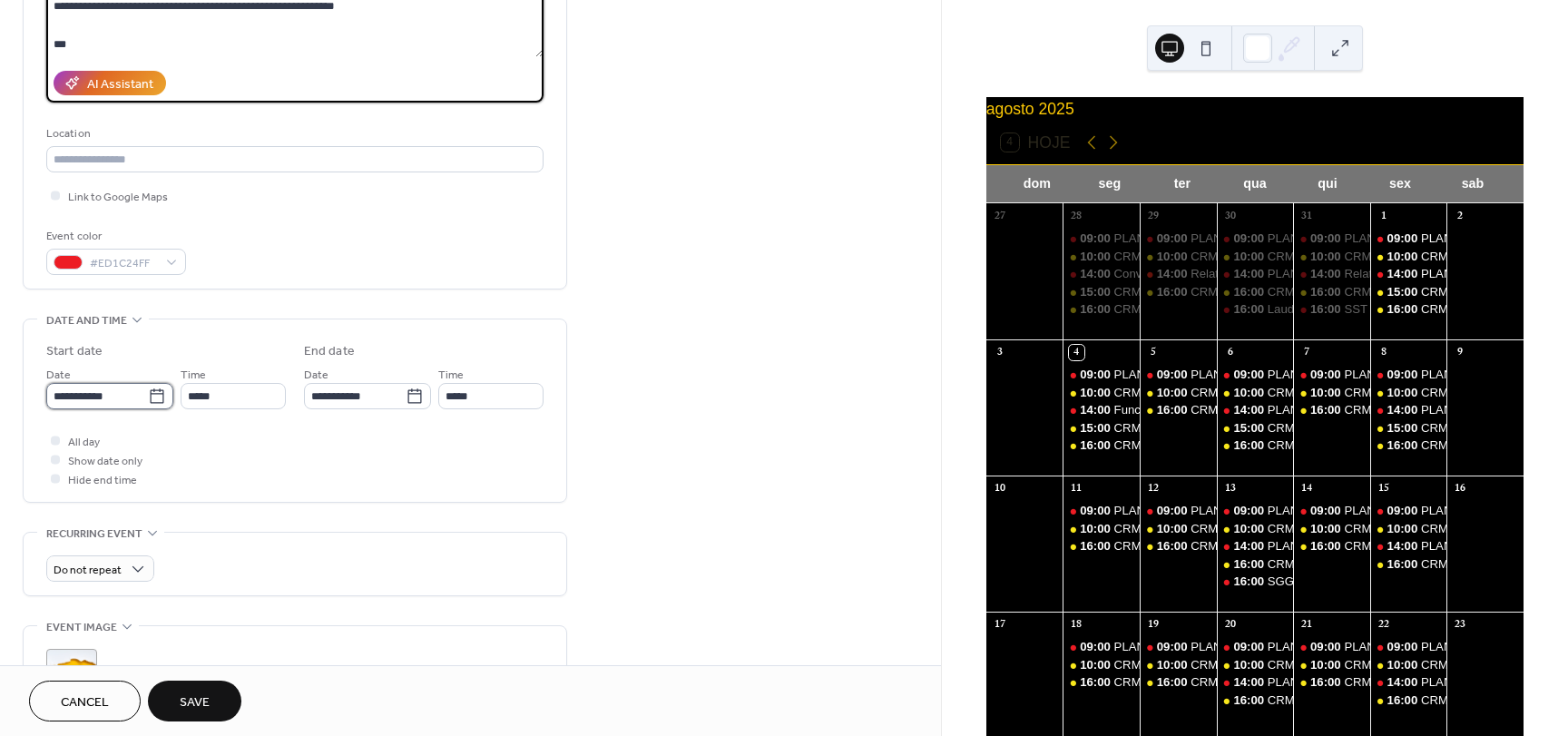 click on "**********" at bounding box center (97, 396) 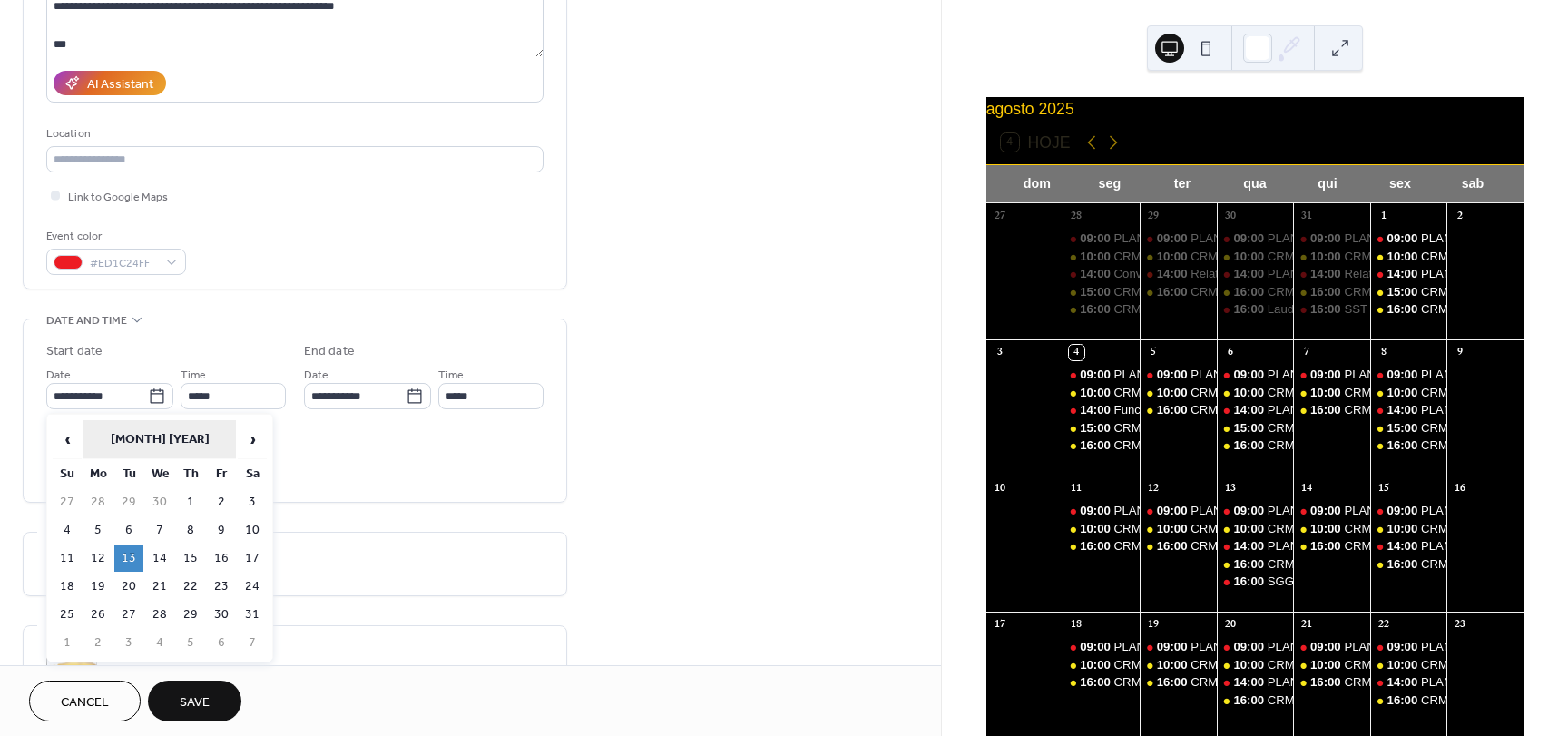 click on "[MONTH] [YEAR]" at bounding box center (160, 439) 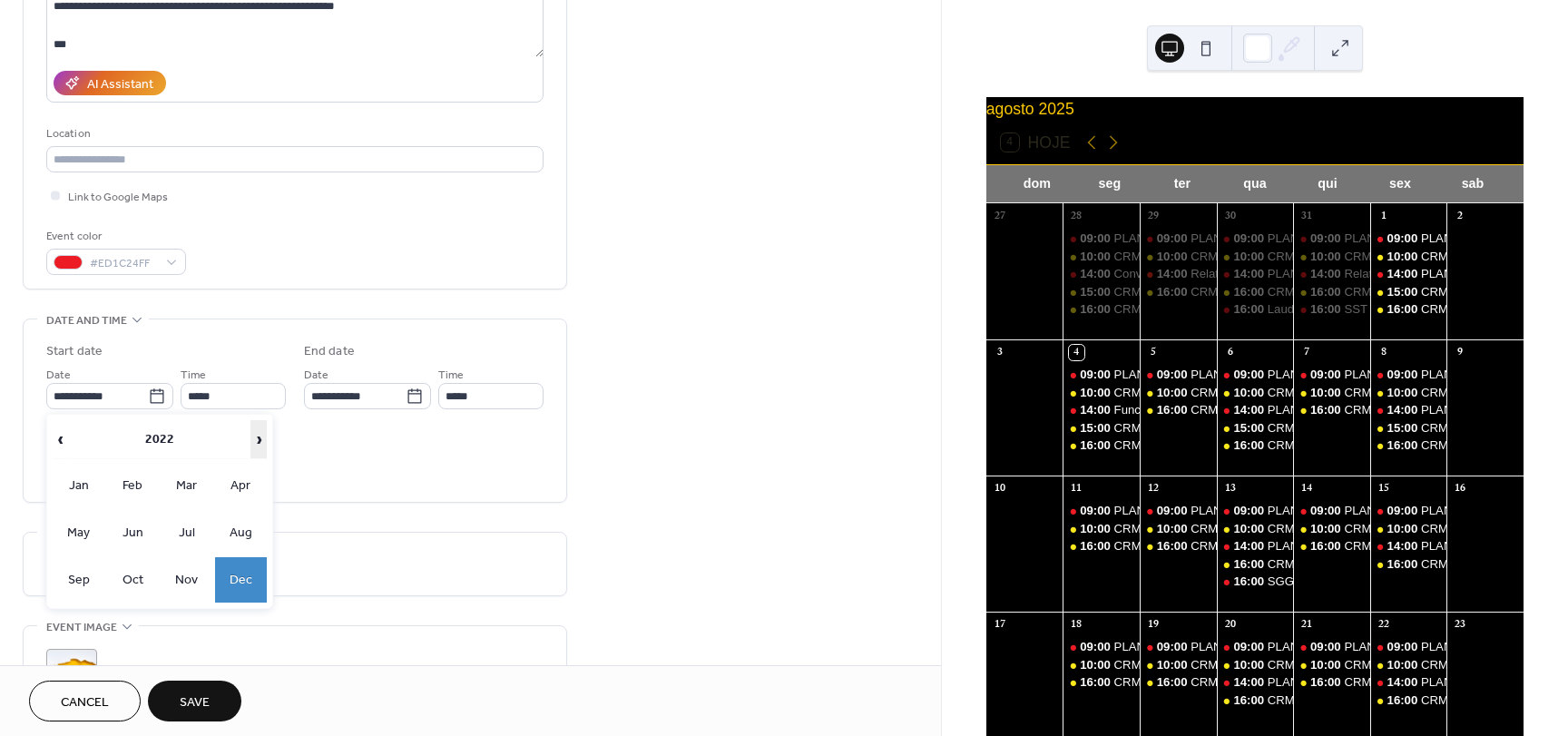 click on "›" at bounding box center (259, 439) 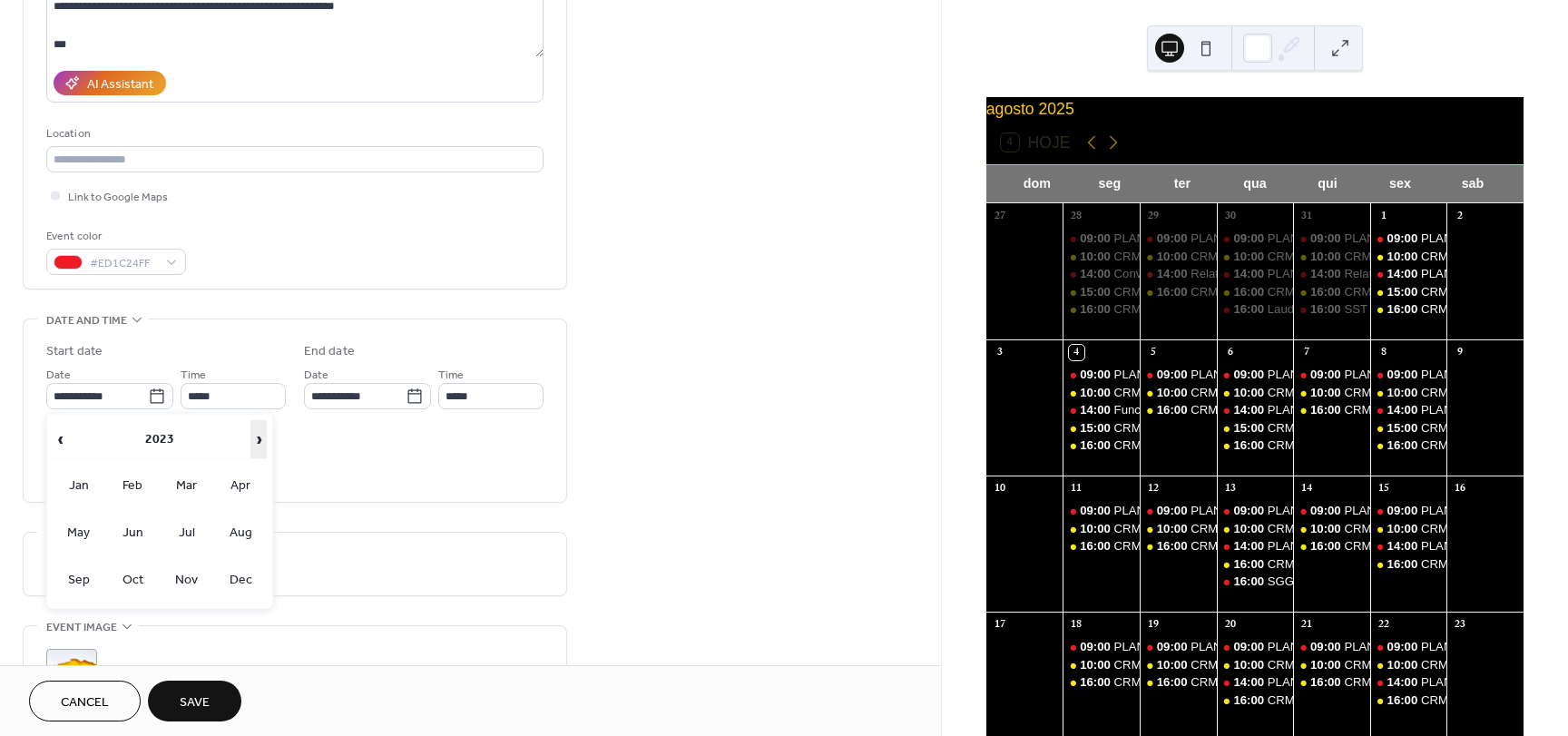 click on "›" at bounding box center (259, 439) 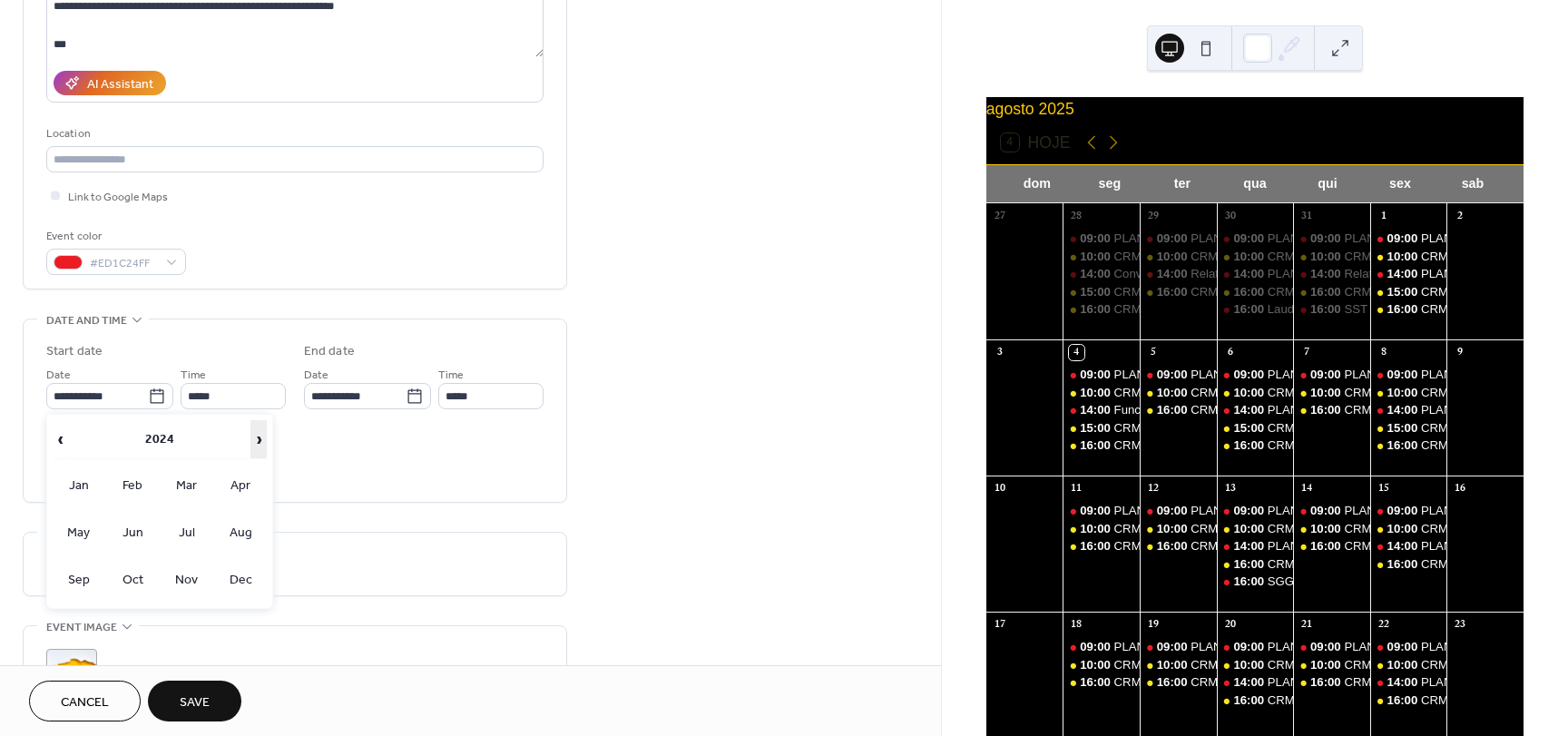 click on "›" at bounding box center [259, 439] 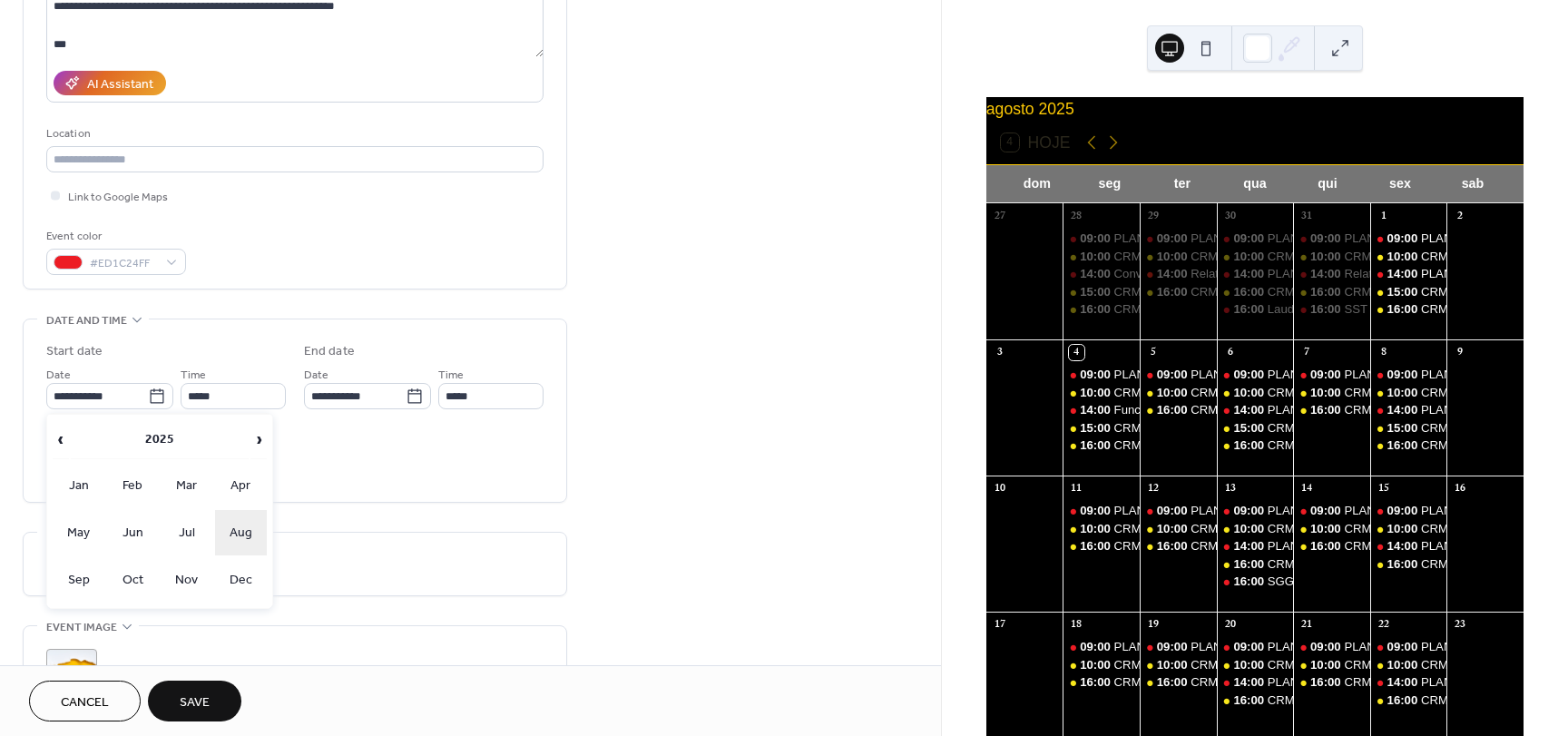 click on "Aug" at bounding box center [241, 533] 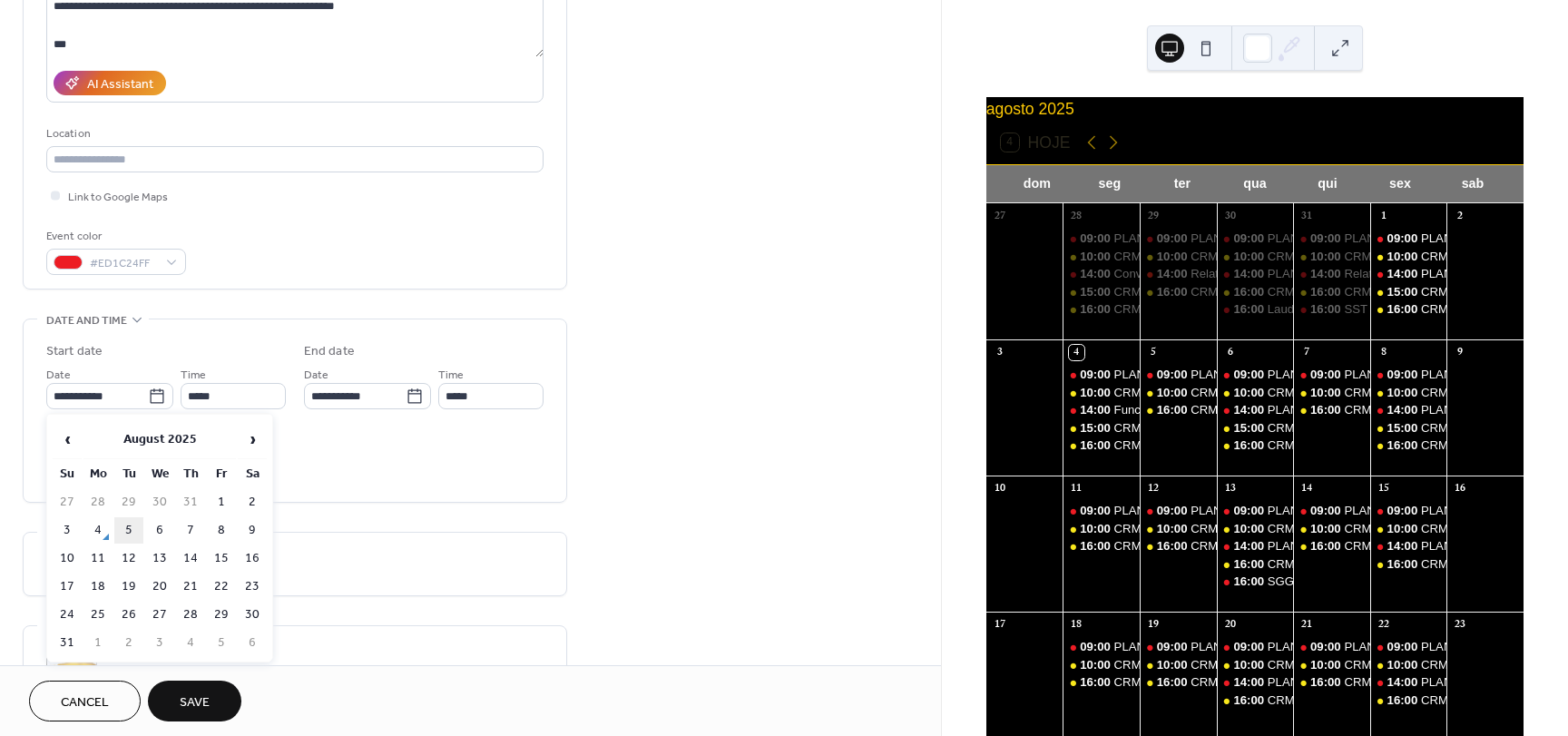 click on "5" at bounding box center (129, 530) 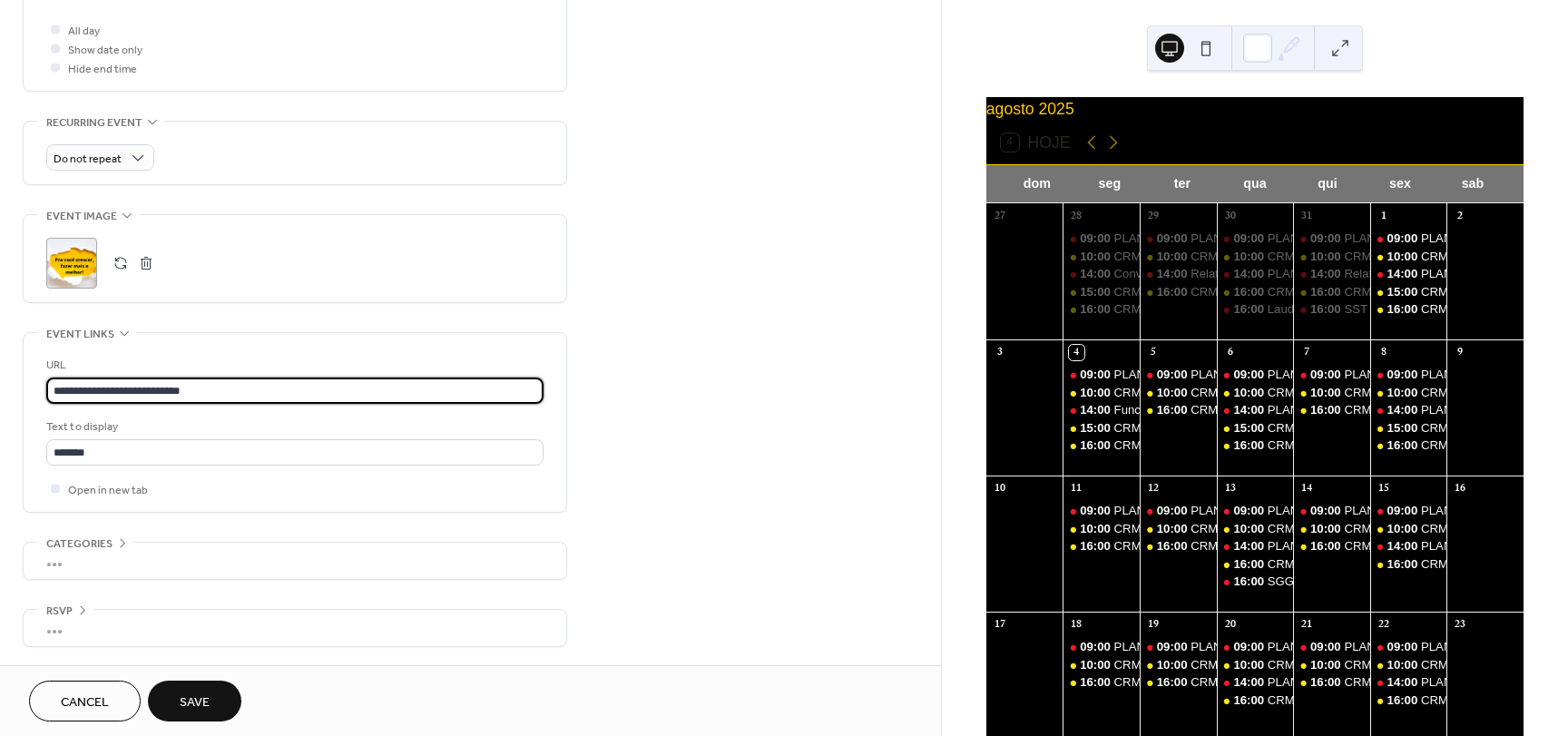drag, startPoint x: 255, startPoint y: 383, endPoint x: -87, endPoint y: 388, distance: 342.03655 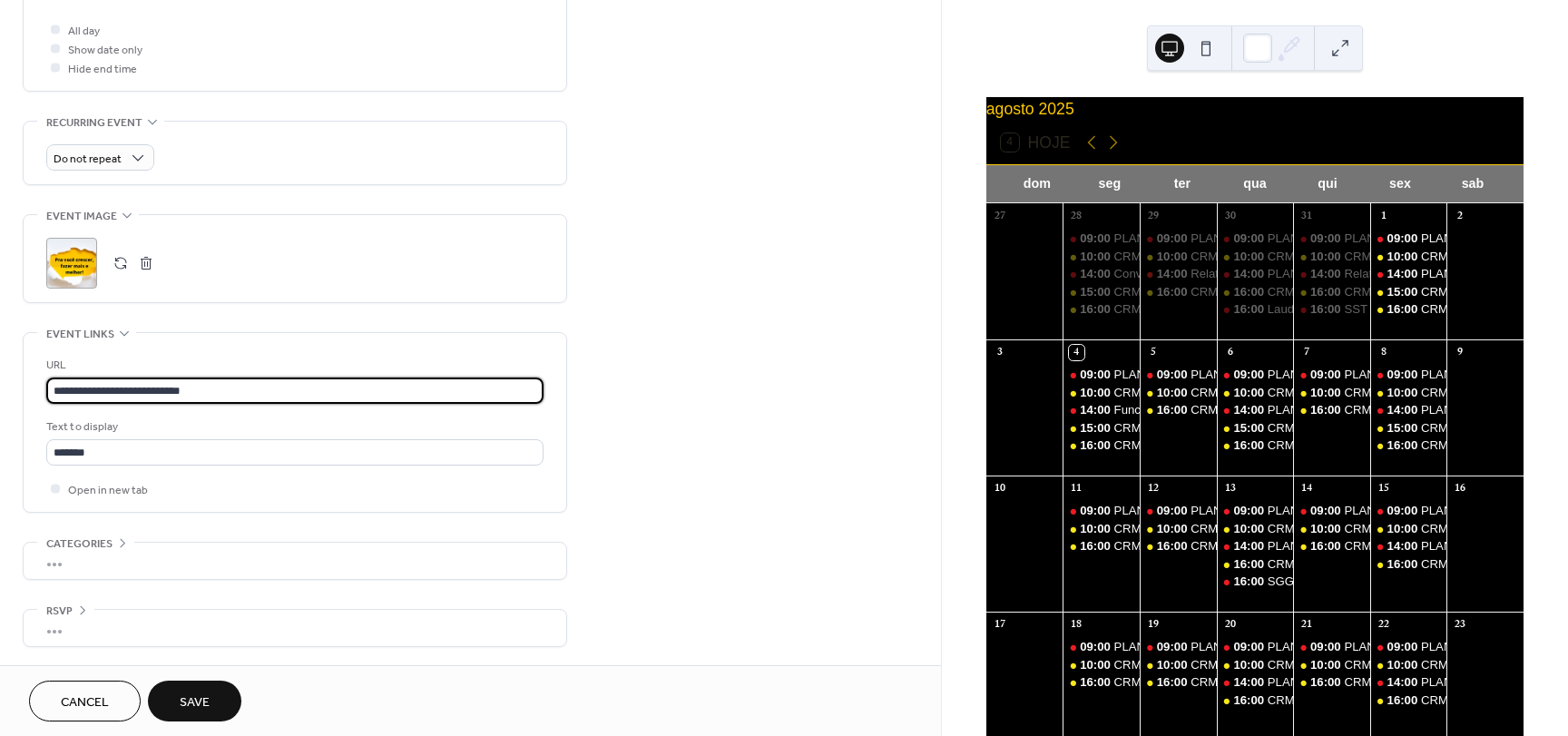 click on "**********" at bounding box center (784, 368) 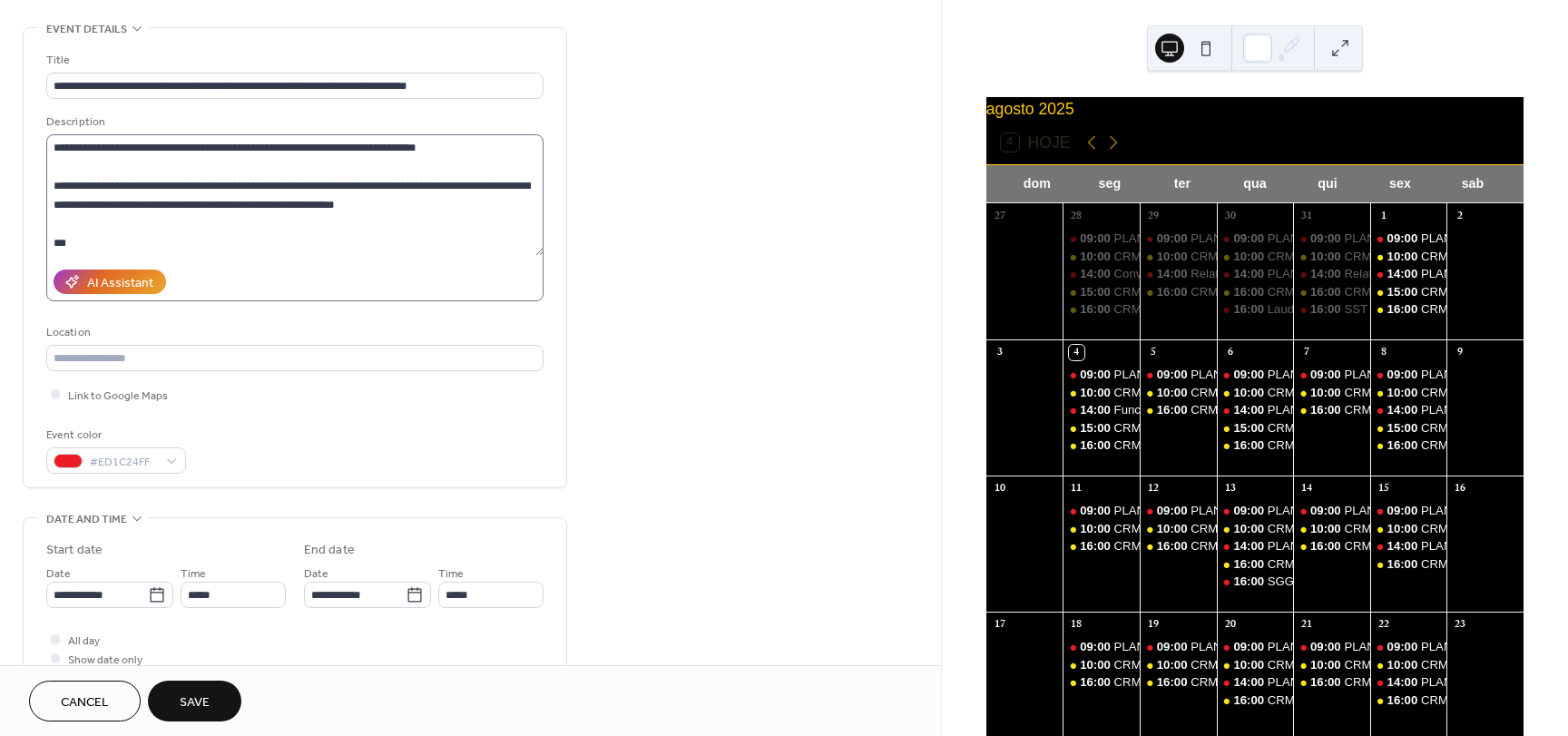 scroll, scrollTop: 0, scrollLeft: 0, axis: both 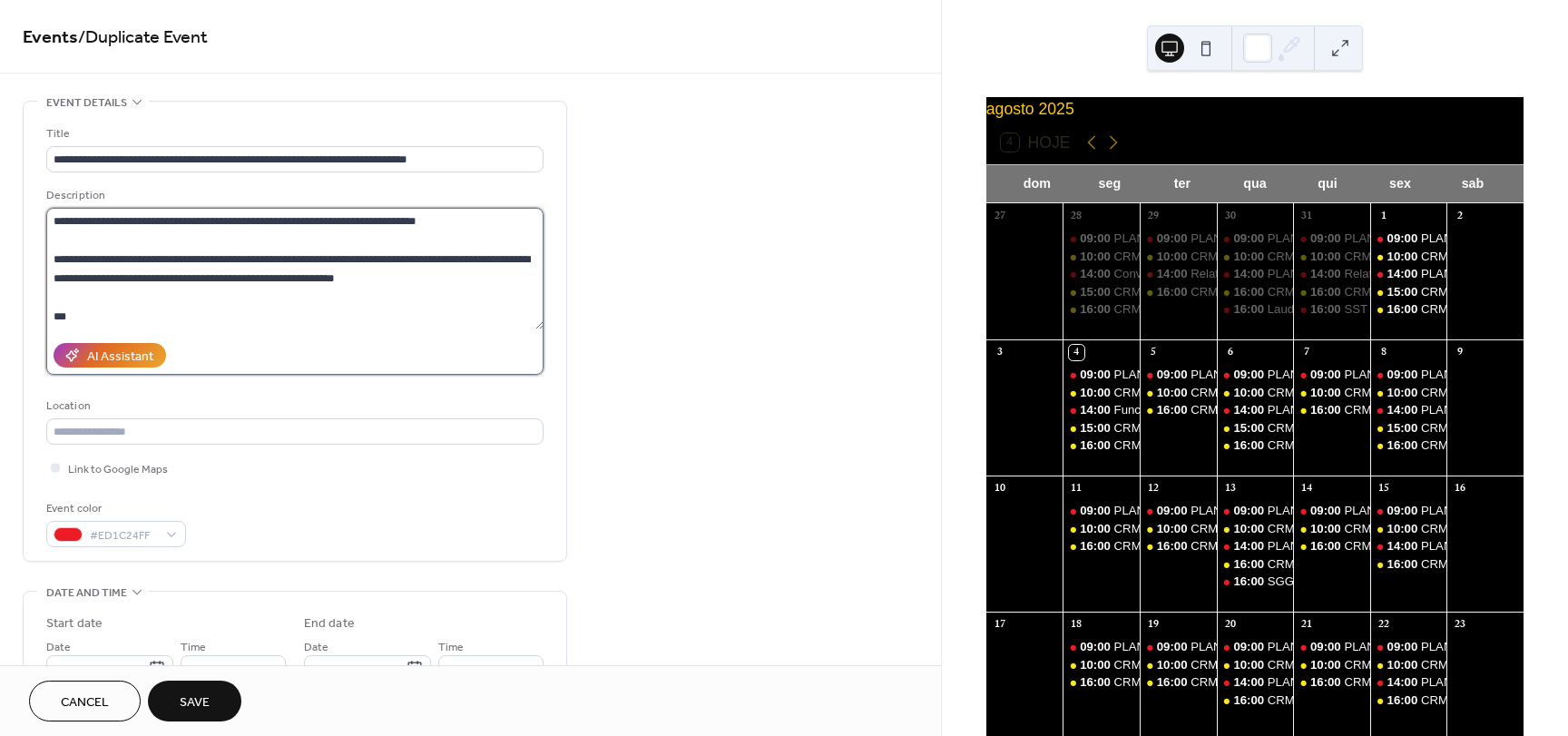 click on "**********" at bounding box center (295, 269) 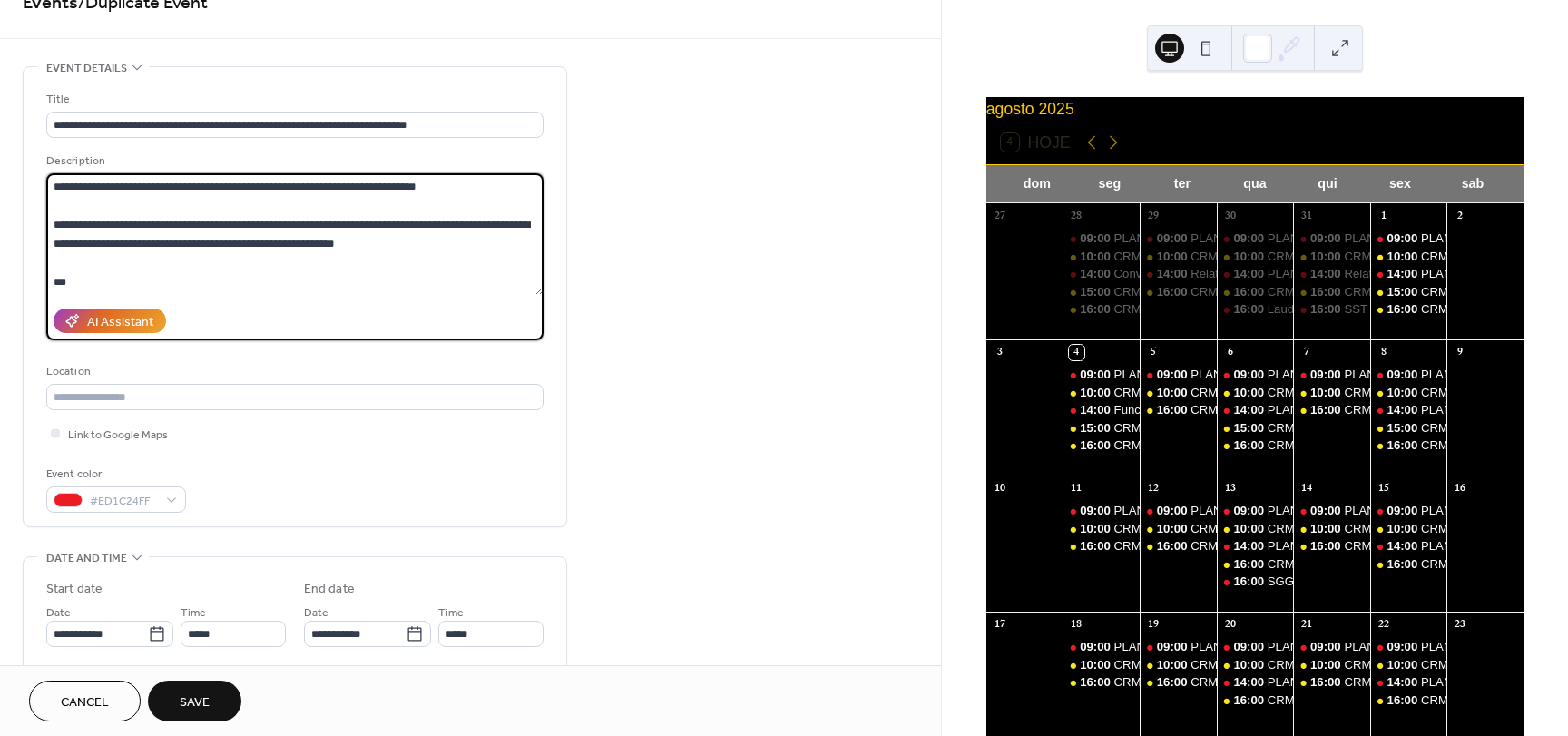 scroll, scrollTop: 363, scrollLeft: 0, axis: vertical 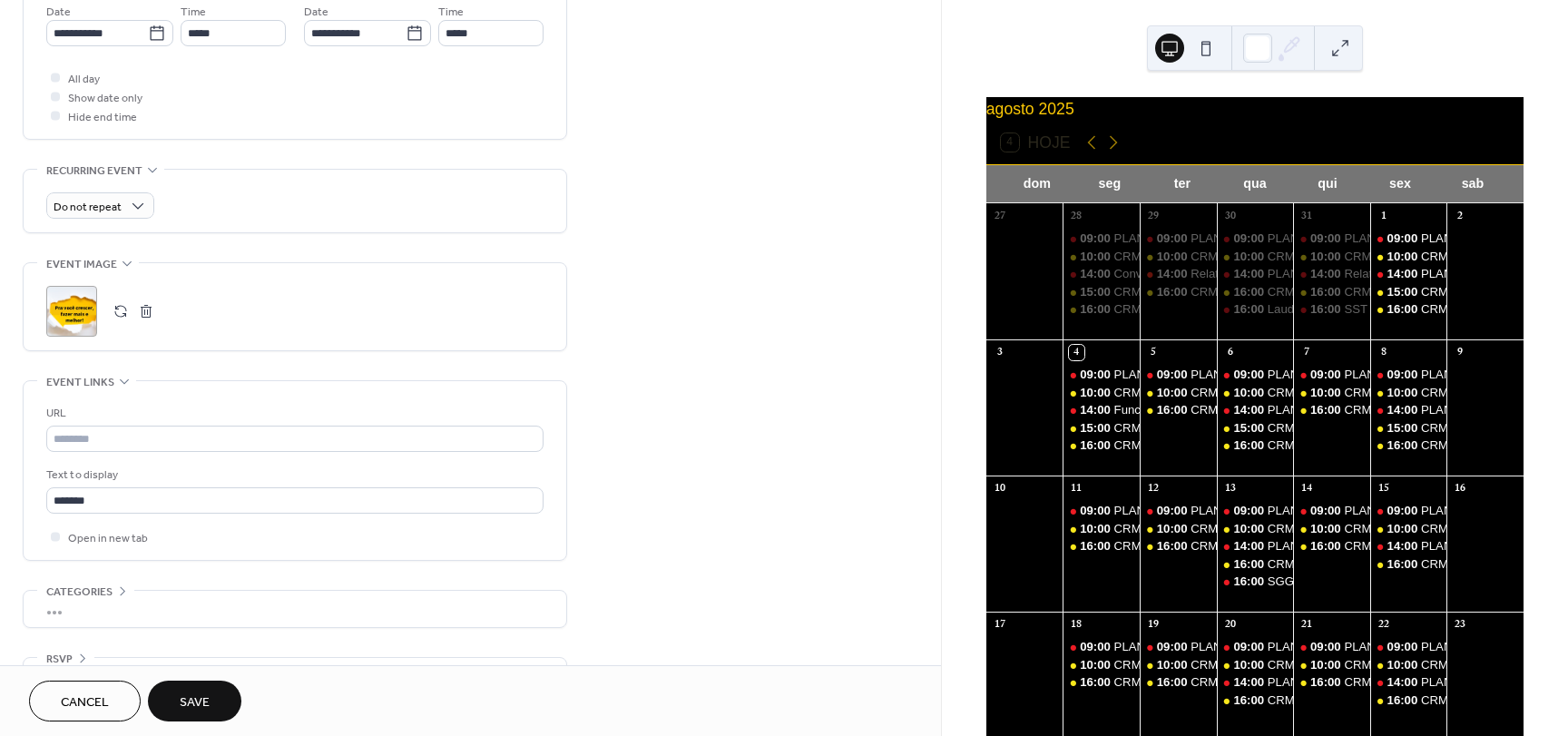 click on "URL" at bounding box center (293, 413) 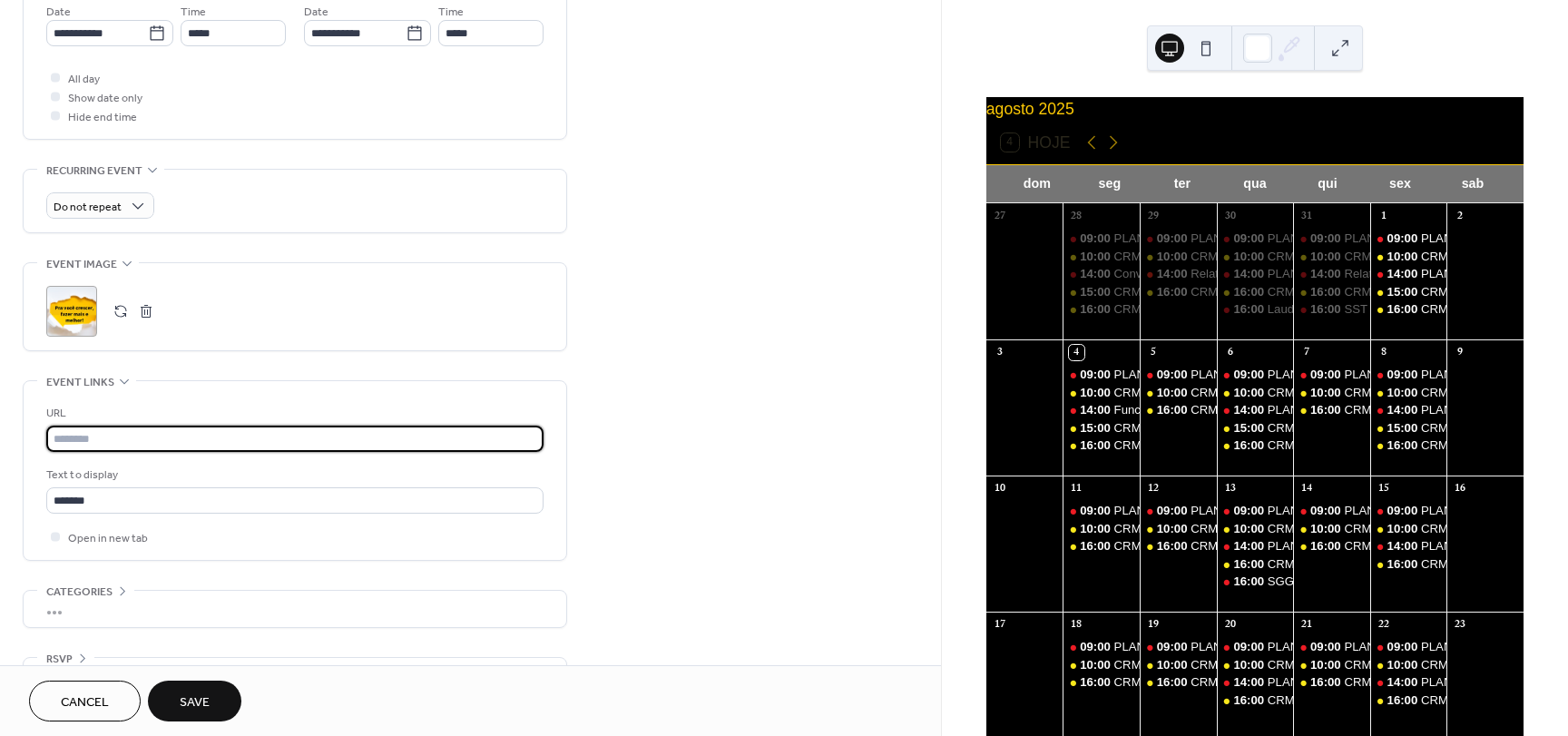 click at bounding box center [295, 438] 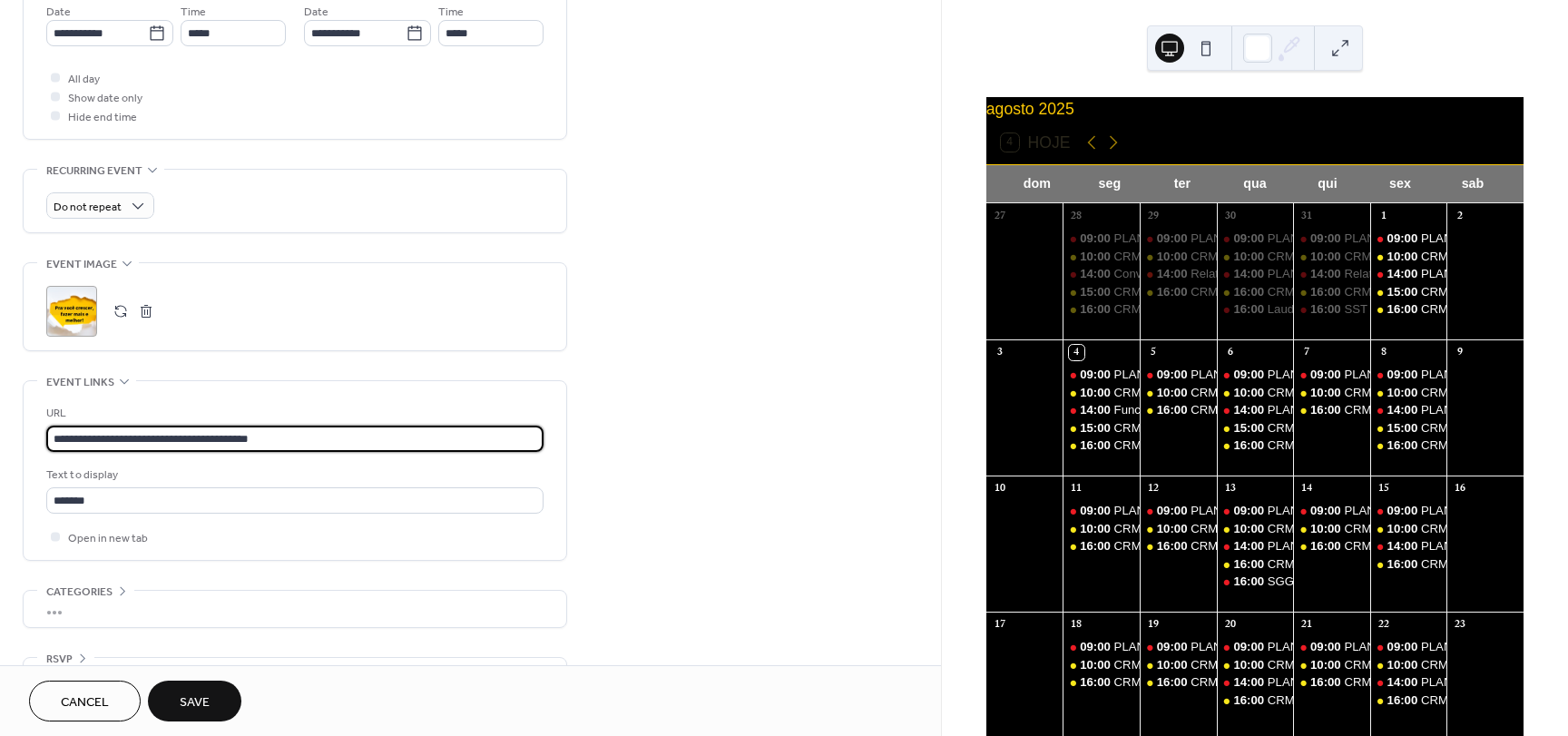 type on "**********" 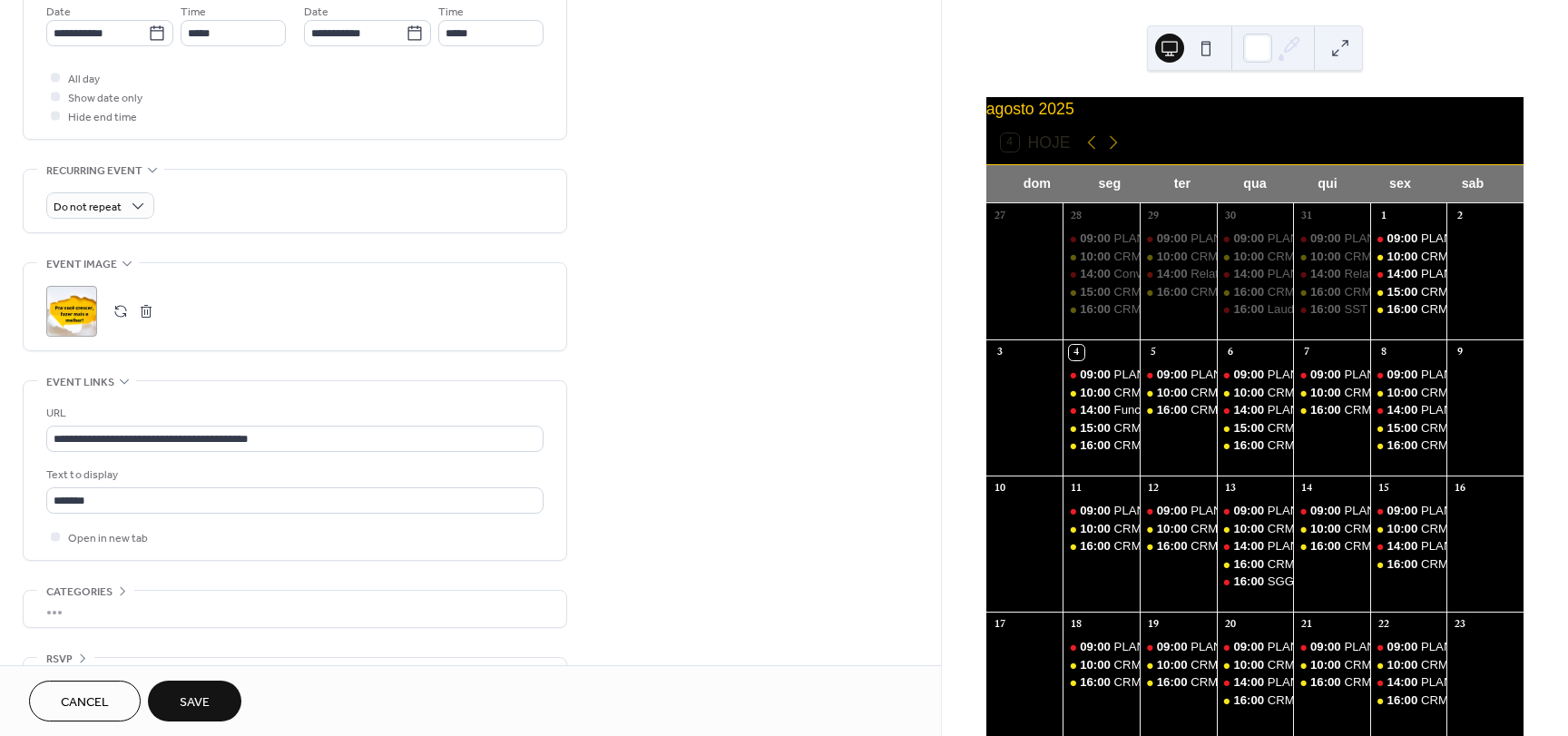 click on "Save" at bounding box center [194, 701] 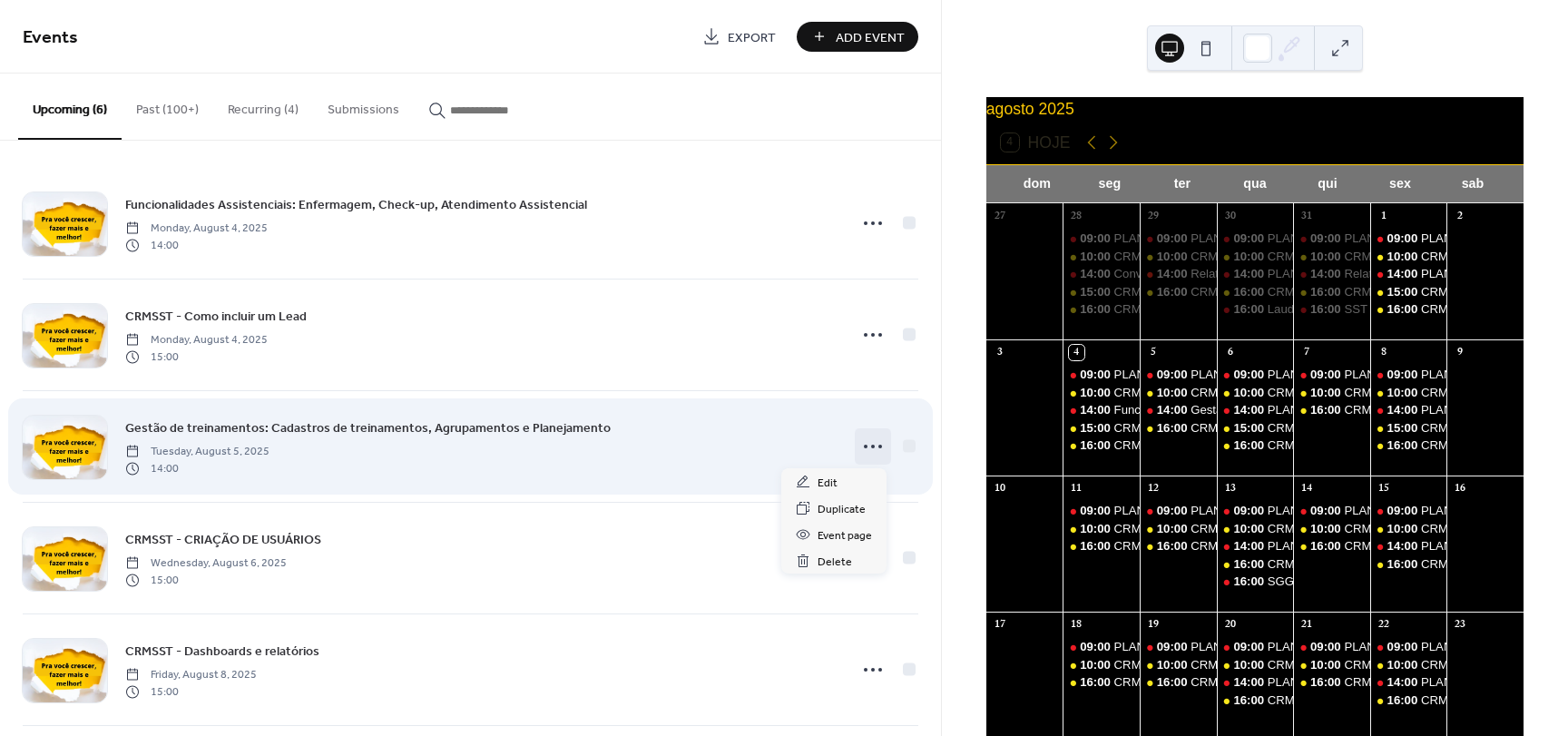 click 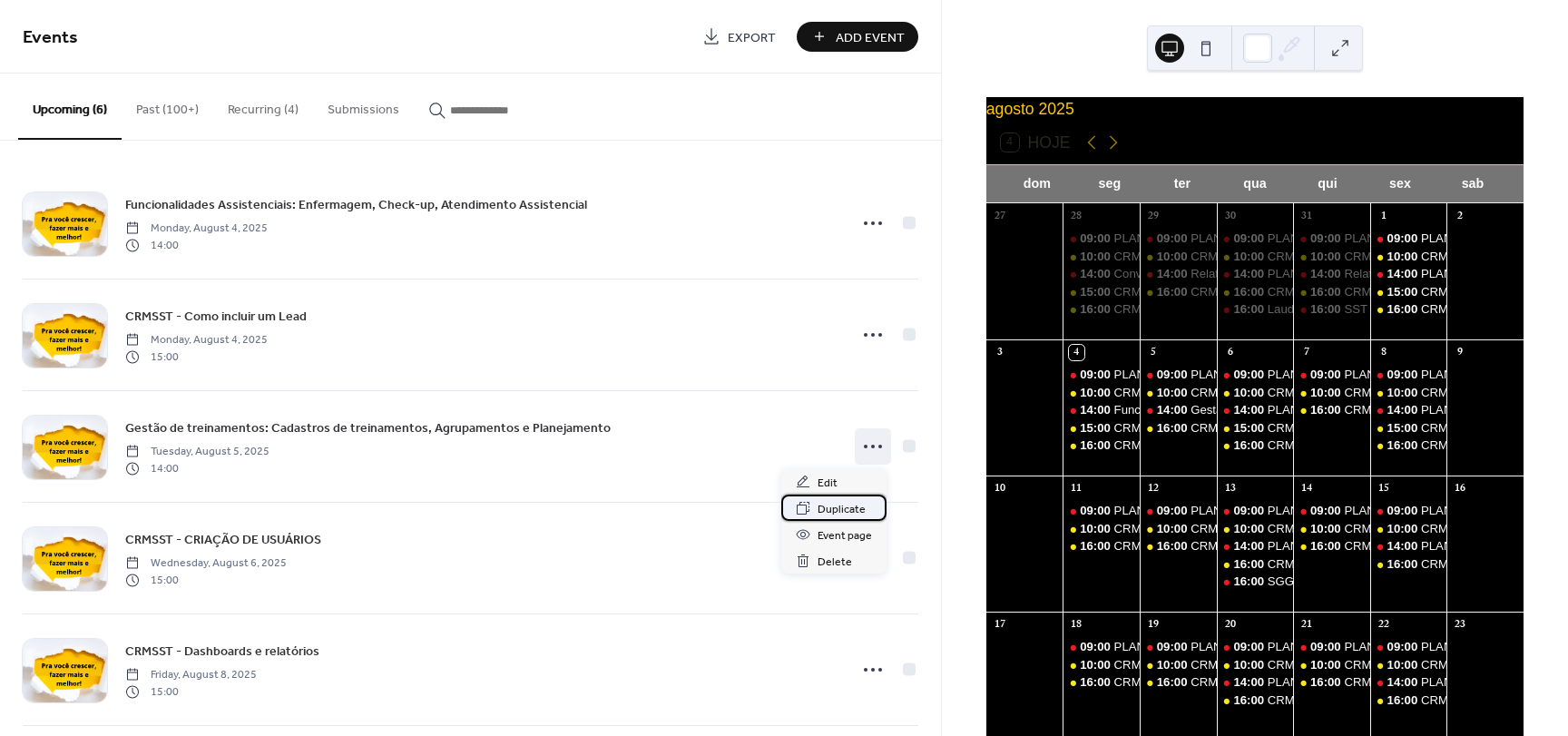 click on "Duplicate" at bounding box center [841, 509] 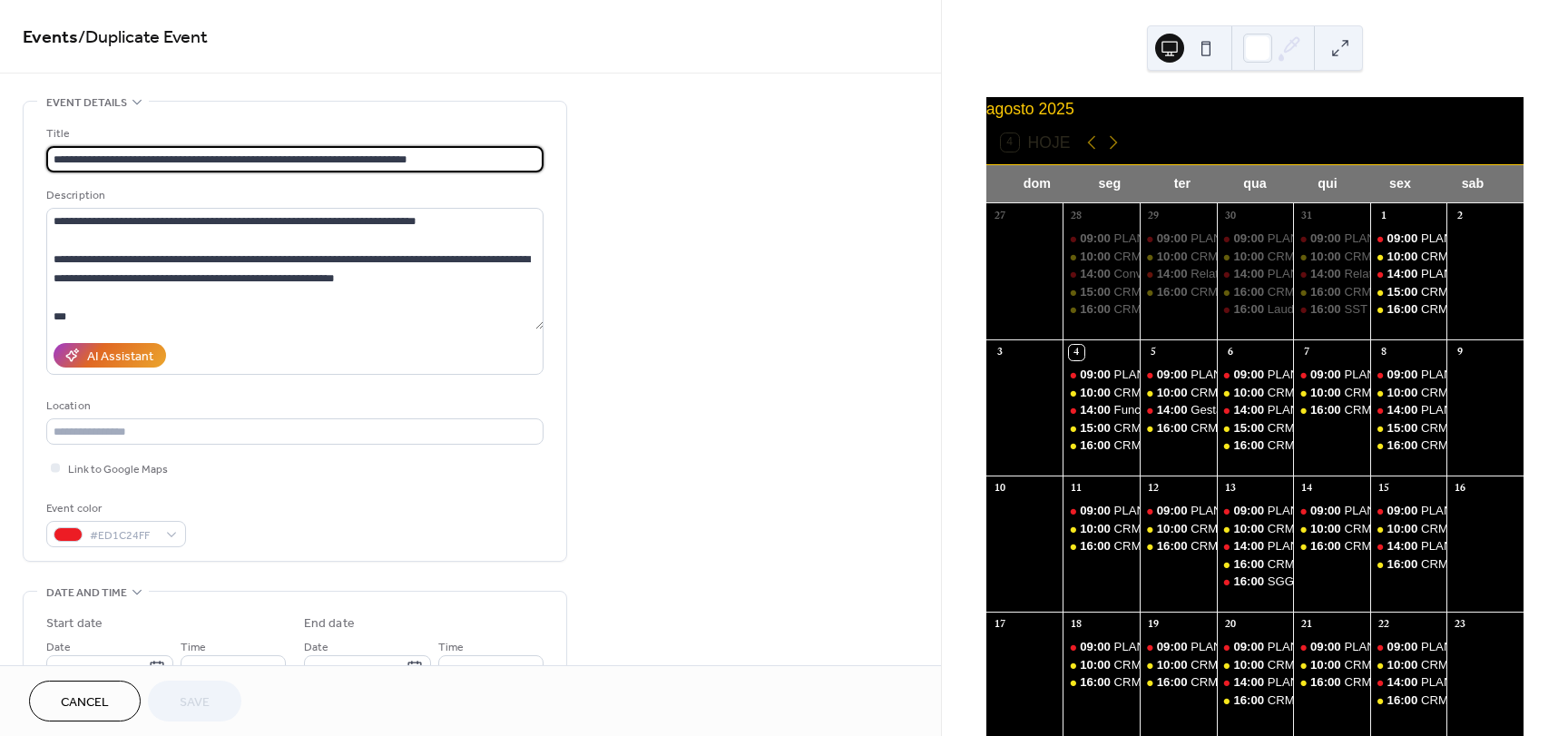 scroll, scrollTop: 1, scrollLeft: 0, axis: vertical 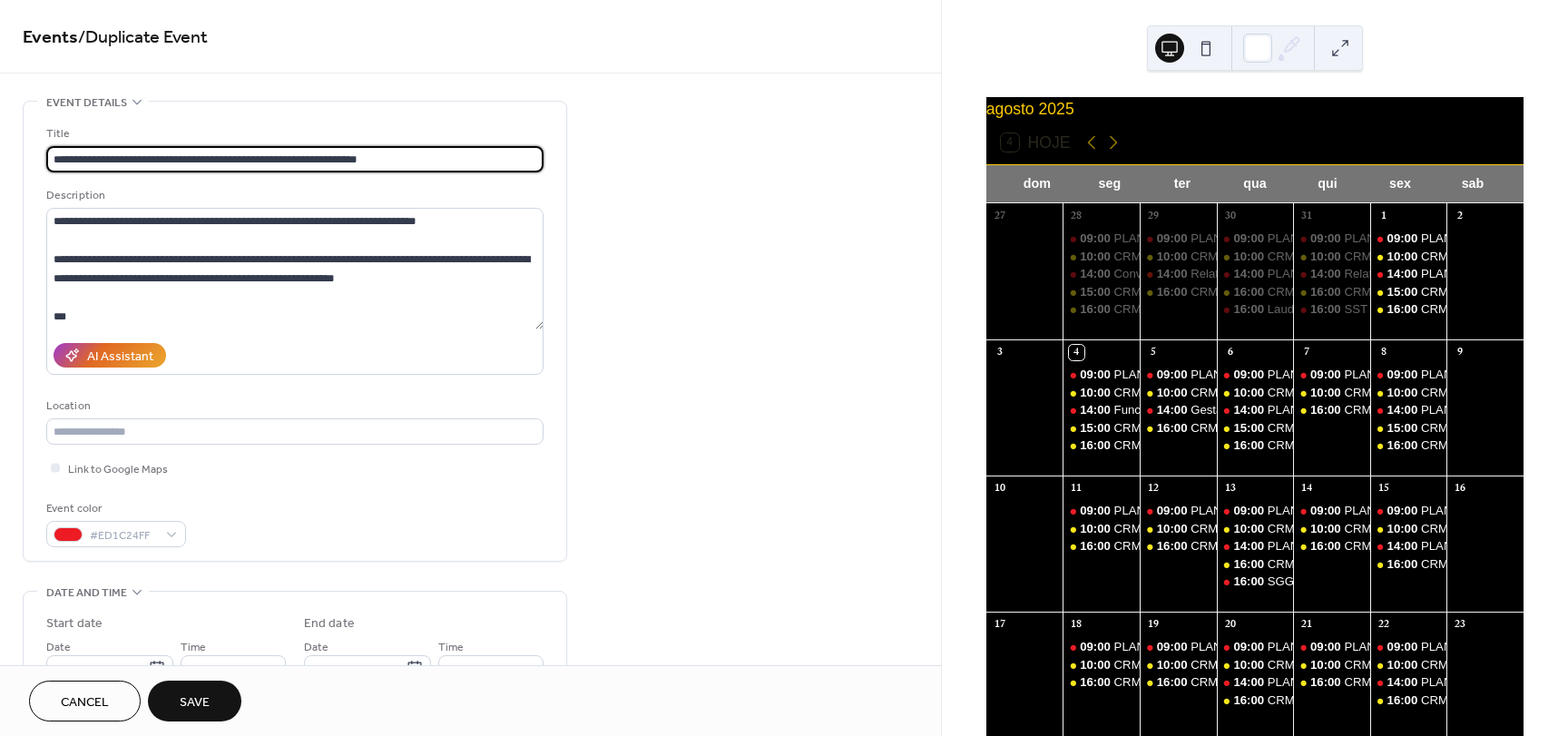 drag, startPoint x: 175, startPoint y: 153, endPoint x: -58, endPoint y: 134, distance: 233.77339 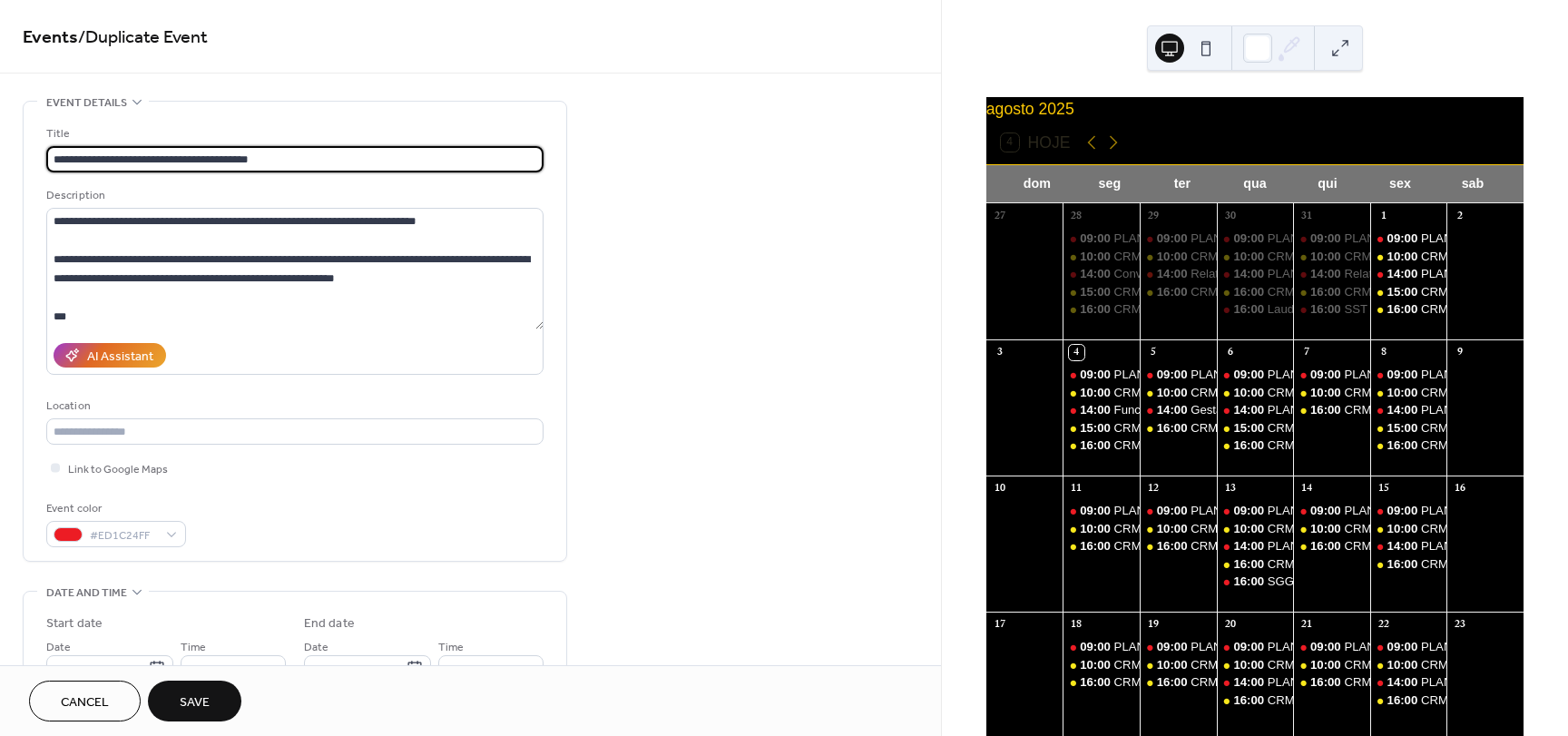 drag, startPoint x: 279, startPoint y: 156, endPoint x: -64, endPoint y: 150, distance: 343.05247 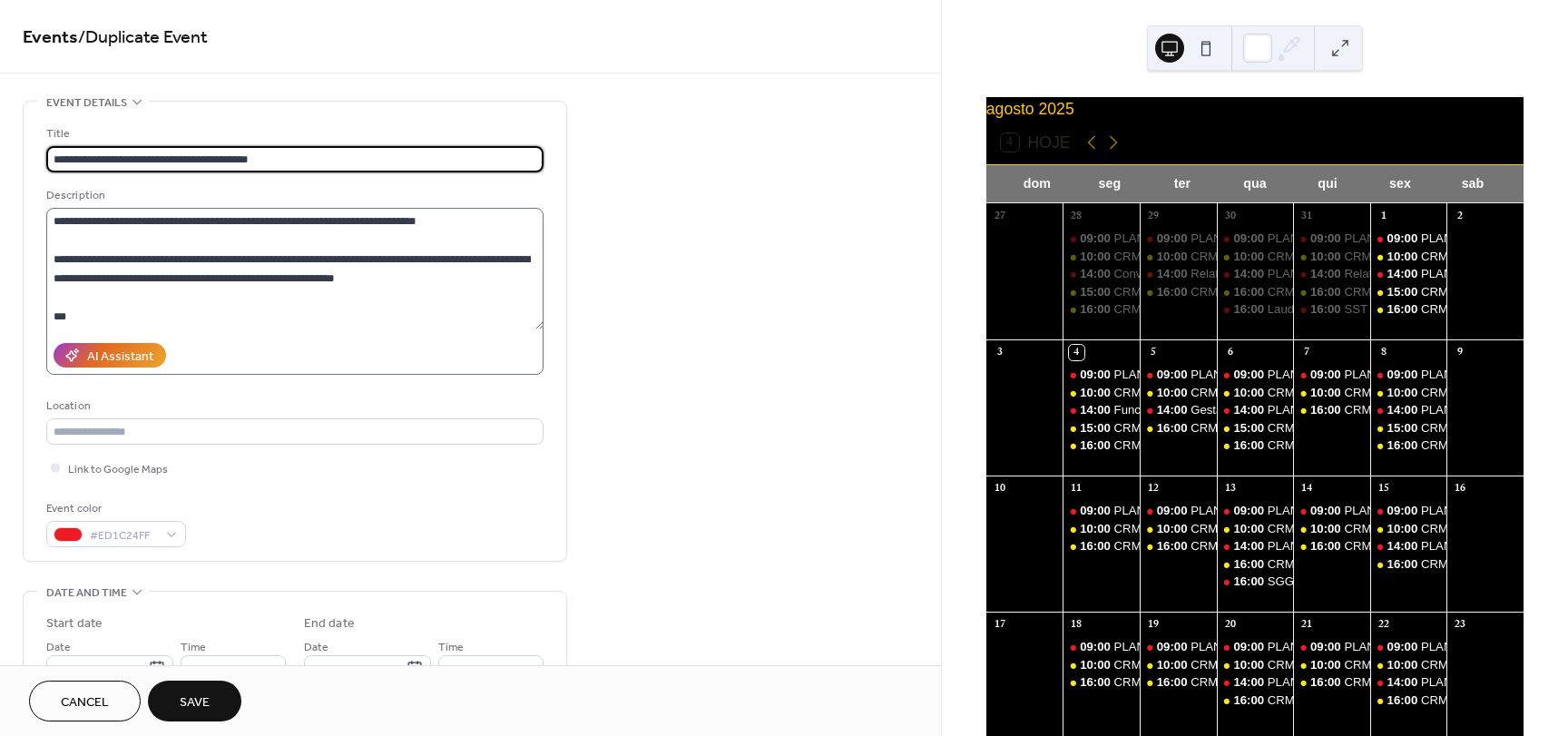 type on "**********" 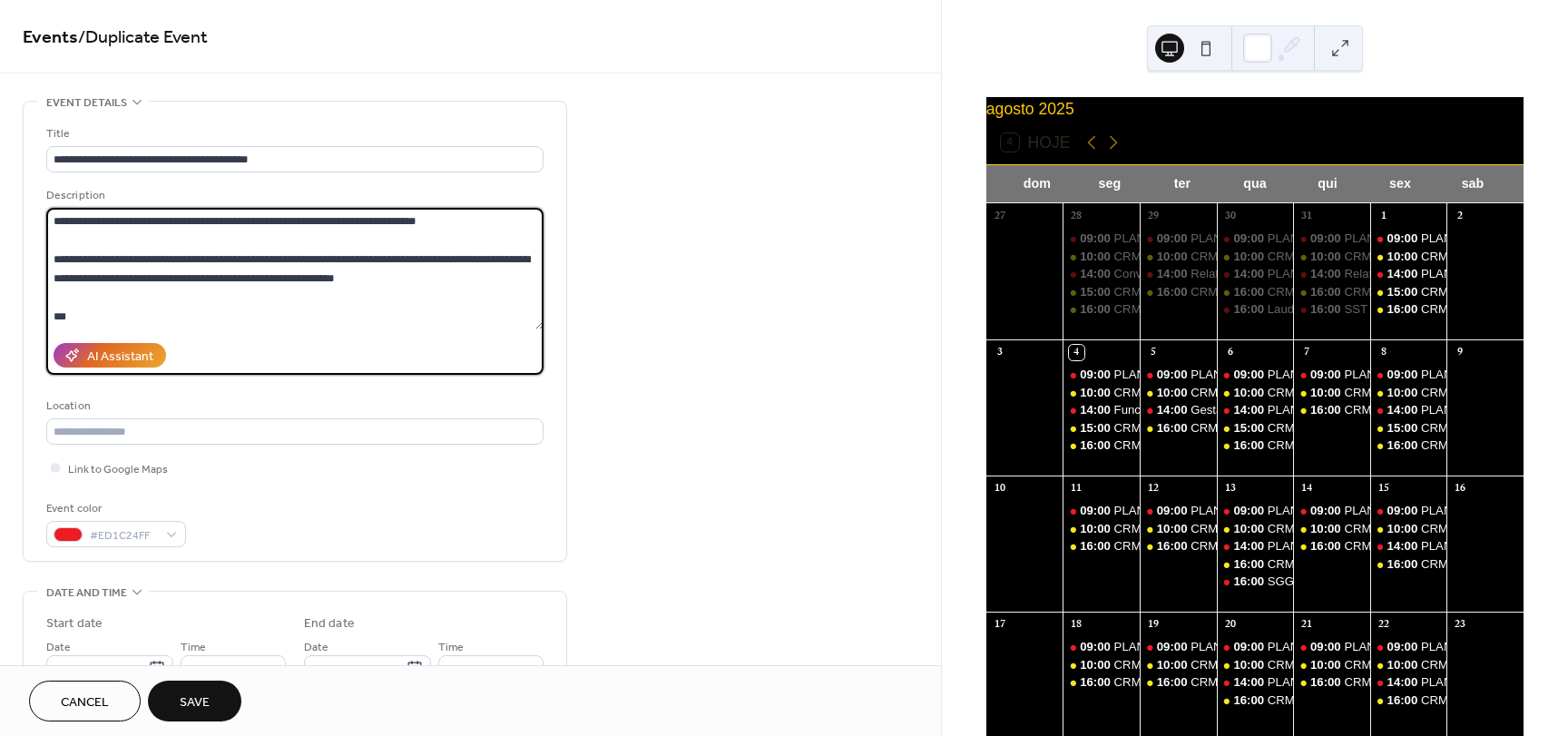drag, startPoint x: 72, startPoint y: 225, endPoint x: 486, endPoint y: 252, distance: 414.8795 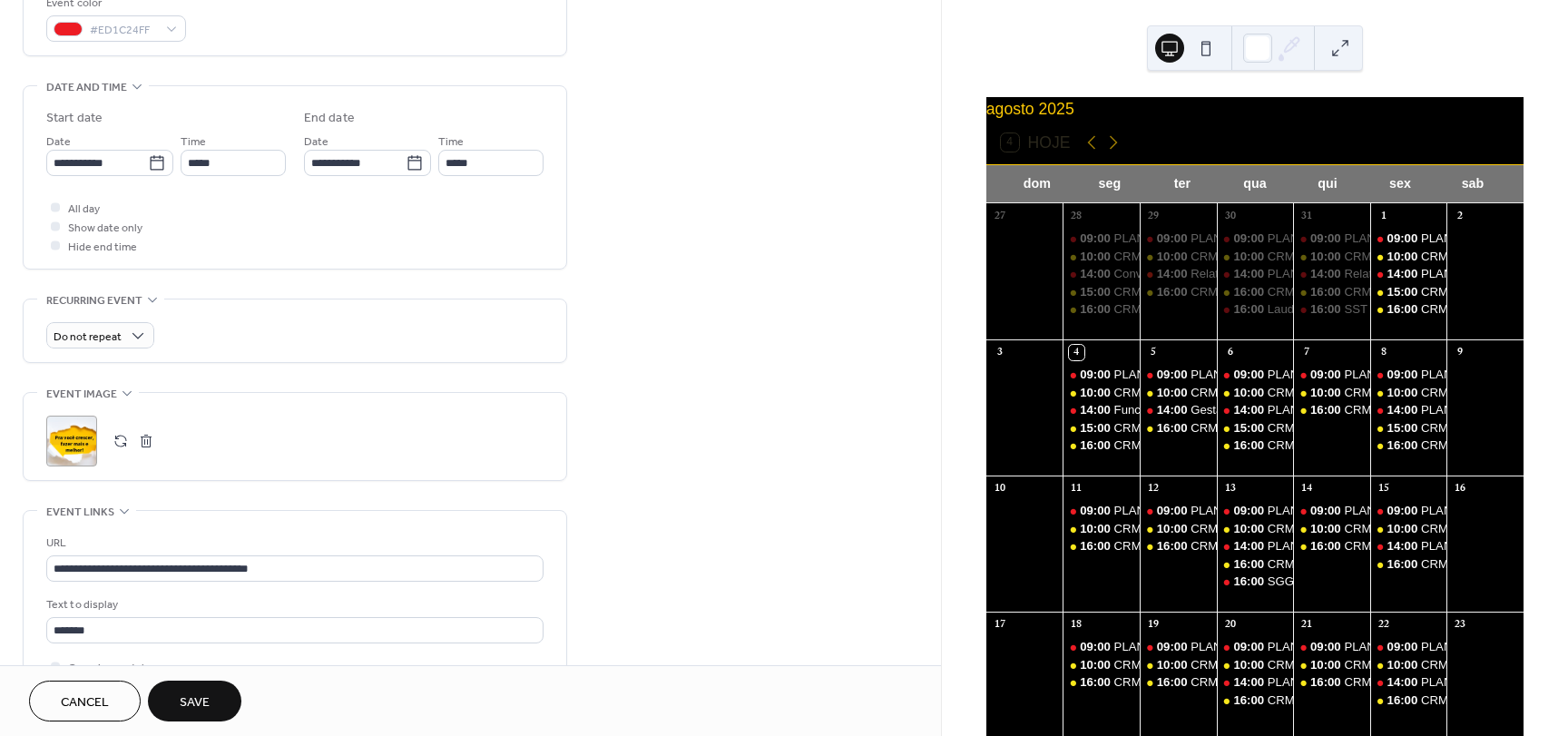 scroll, scrollTop: 502, scrollLeft: 0, axis: vertical 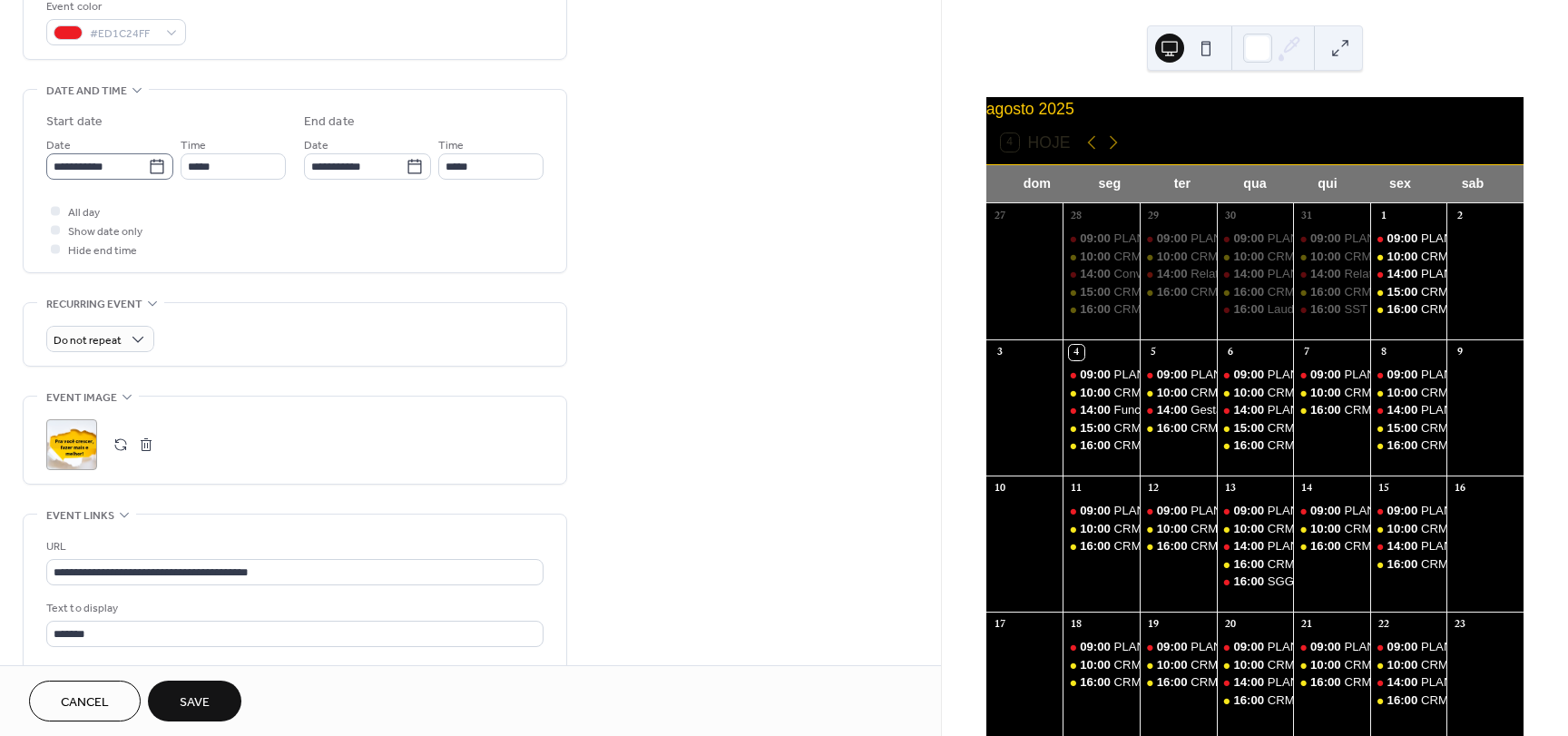 type on "**********" 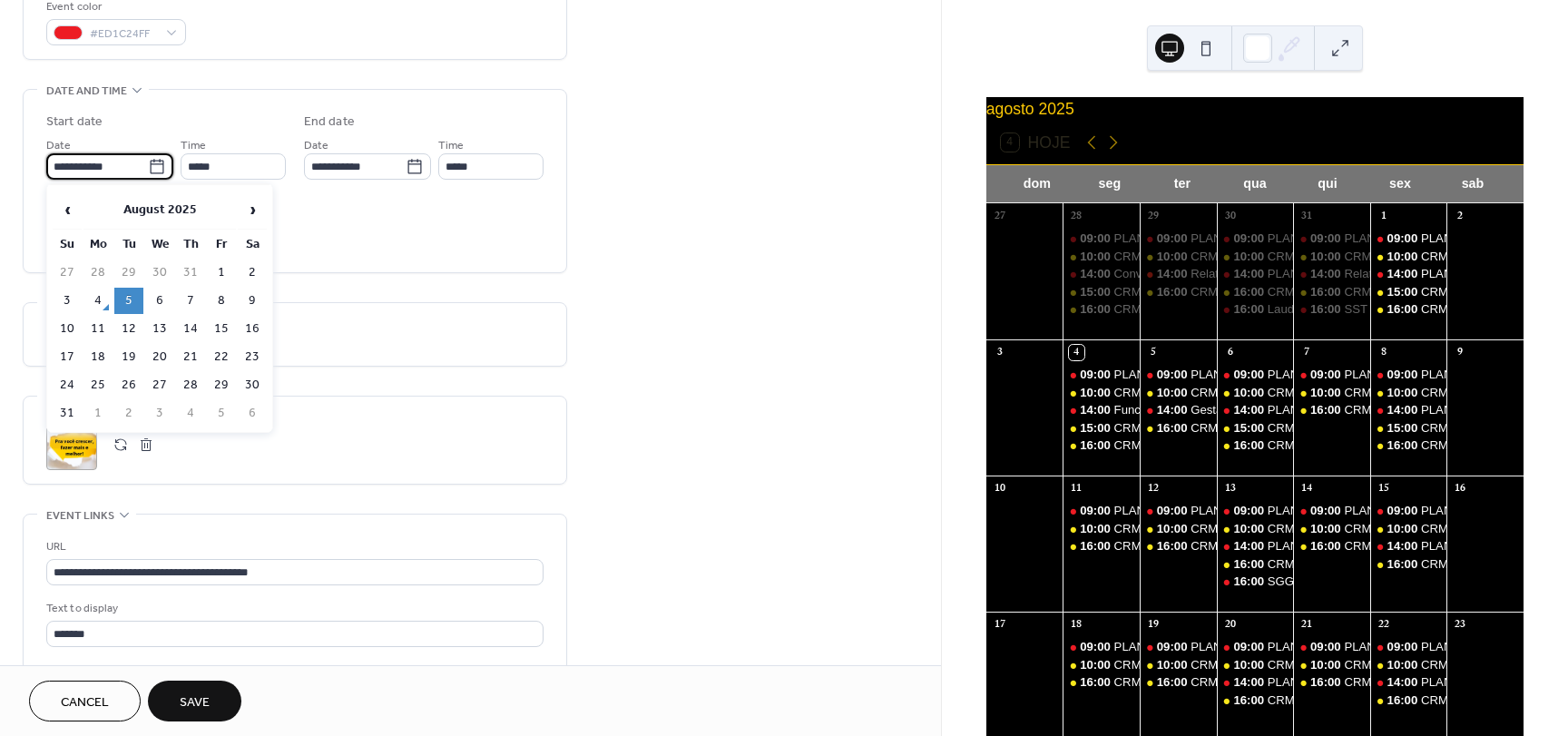 click on "**********" at bounding box center (97, 166) 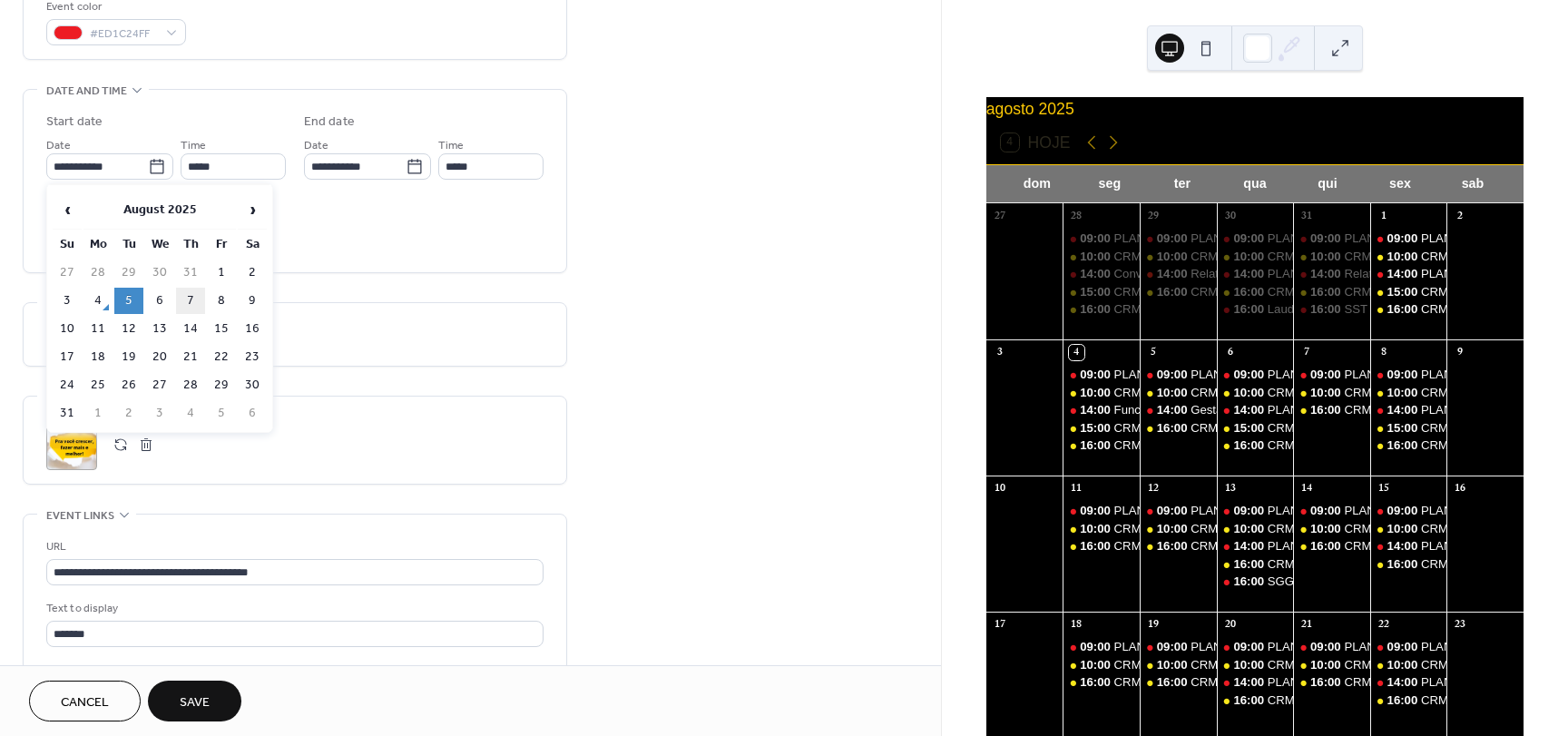 click on "7" at bounding box center [191, 300] 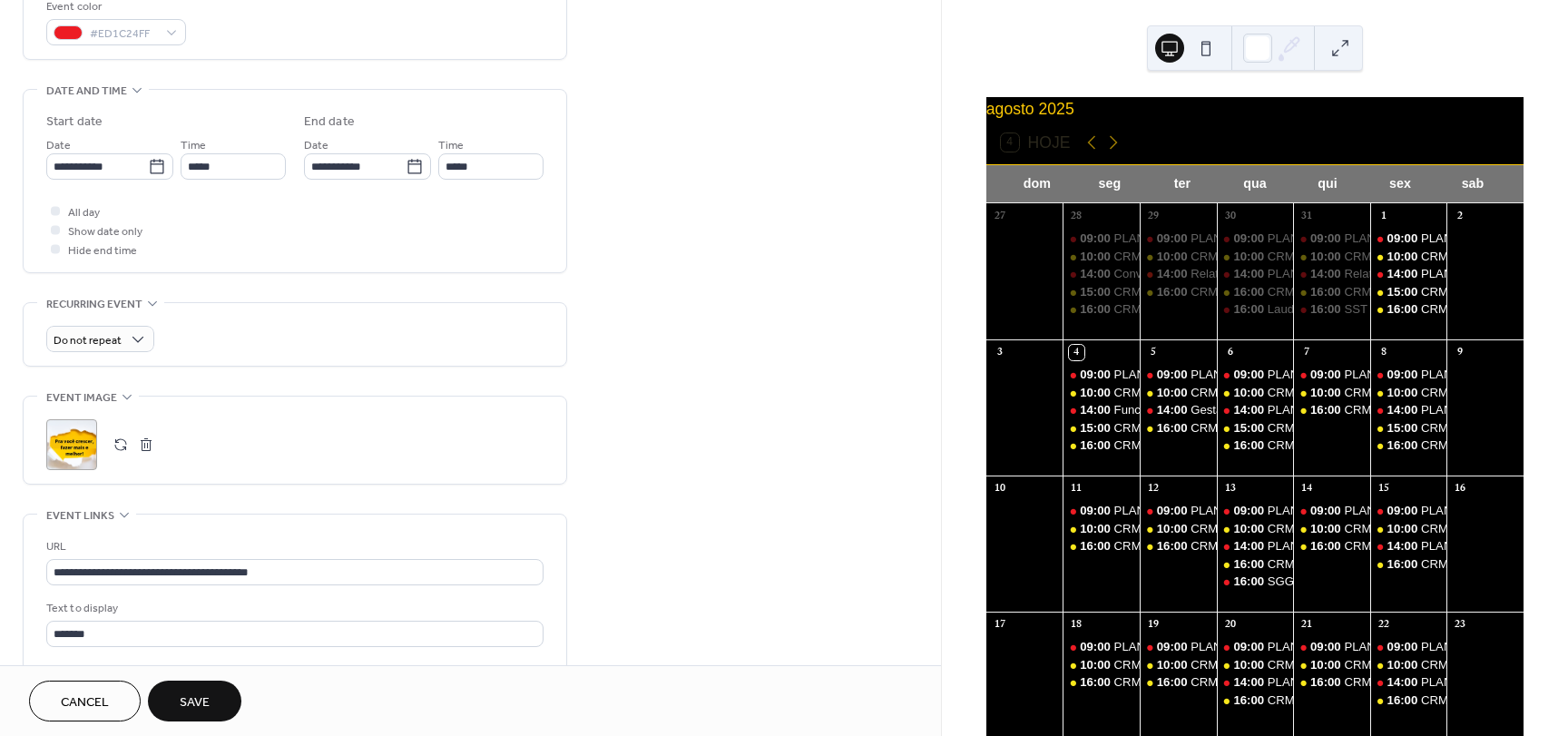 click on "**********" at bounding box center [470, 222] 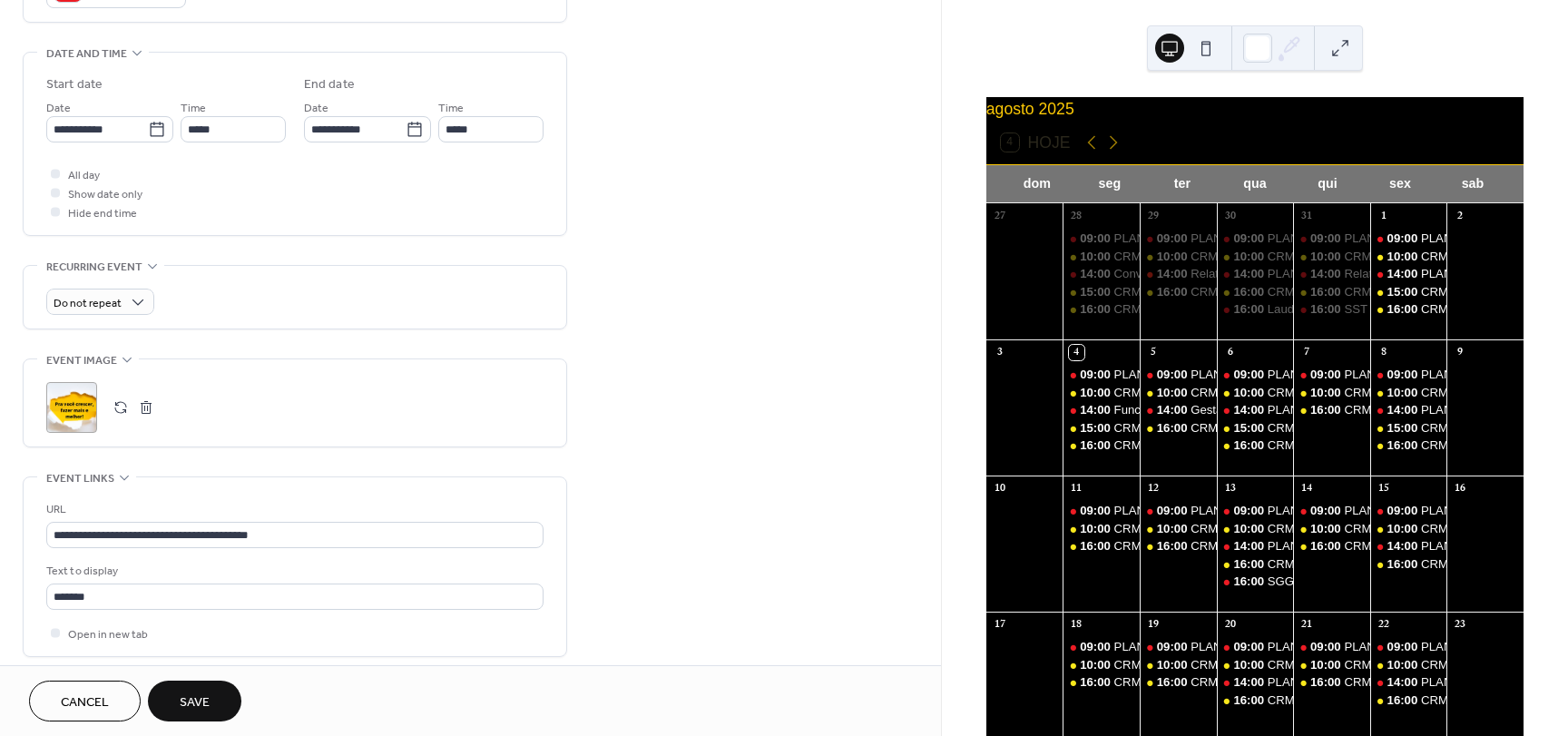 scroll, scrollTop: 683, scrollLeft: 0, axis: vertical 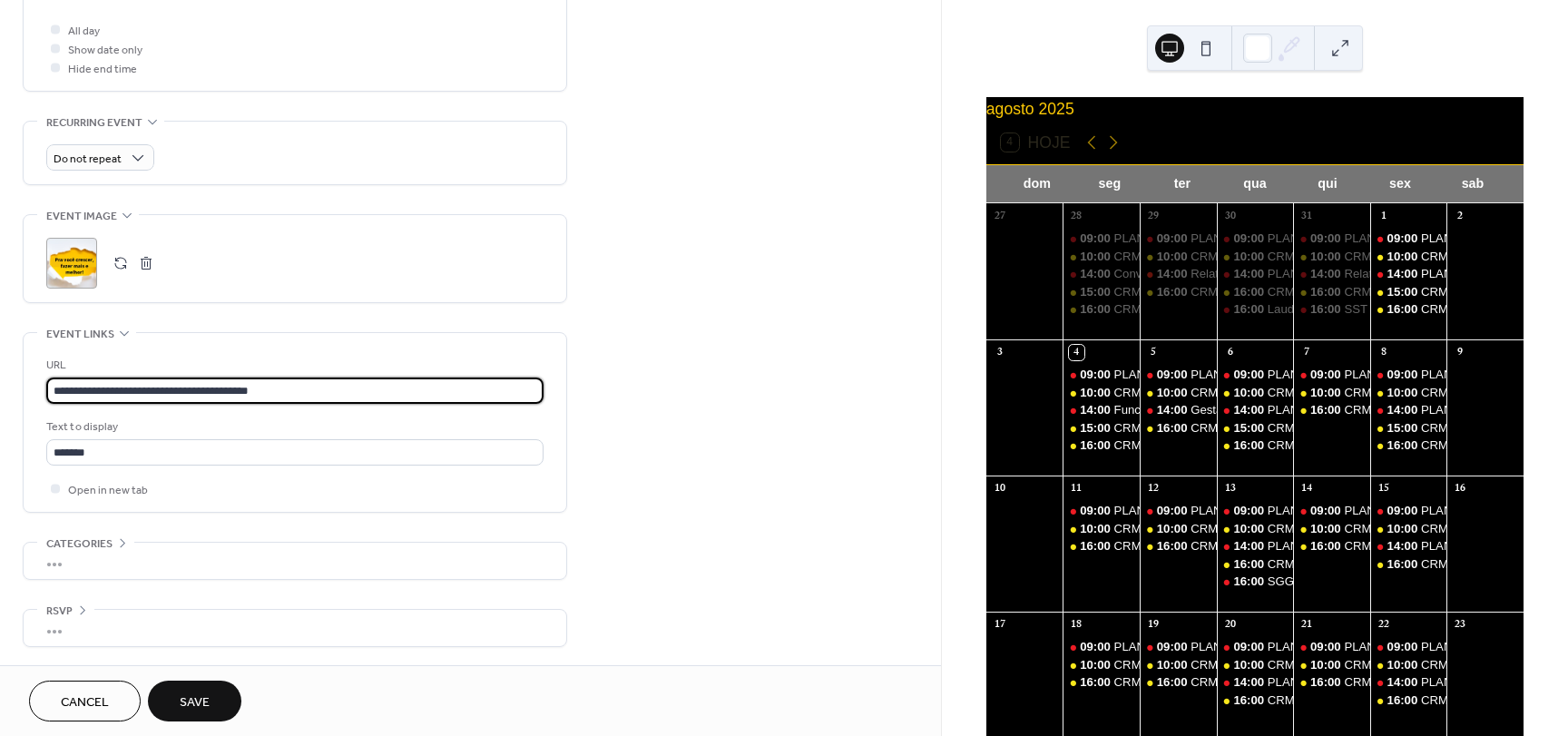drag, startPoint x: 354, startPoint y: 390, endPoint x: -54, endPoint y: 378, distance: 408.1764 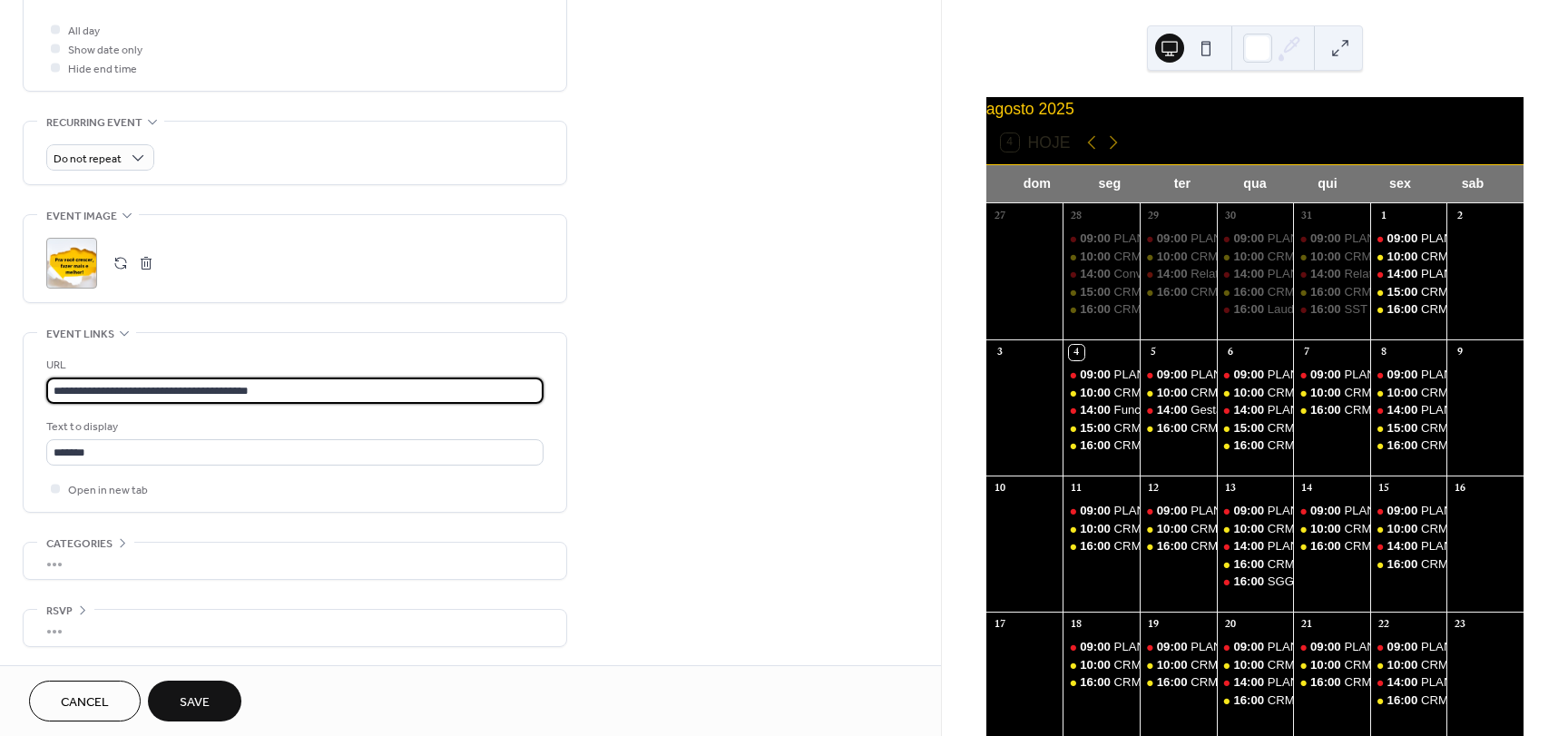 click on "**********" at bounding box center (784, 368) 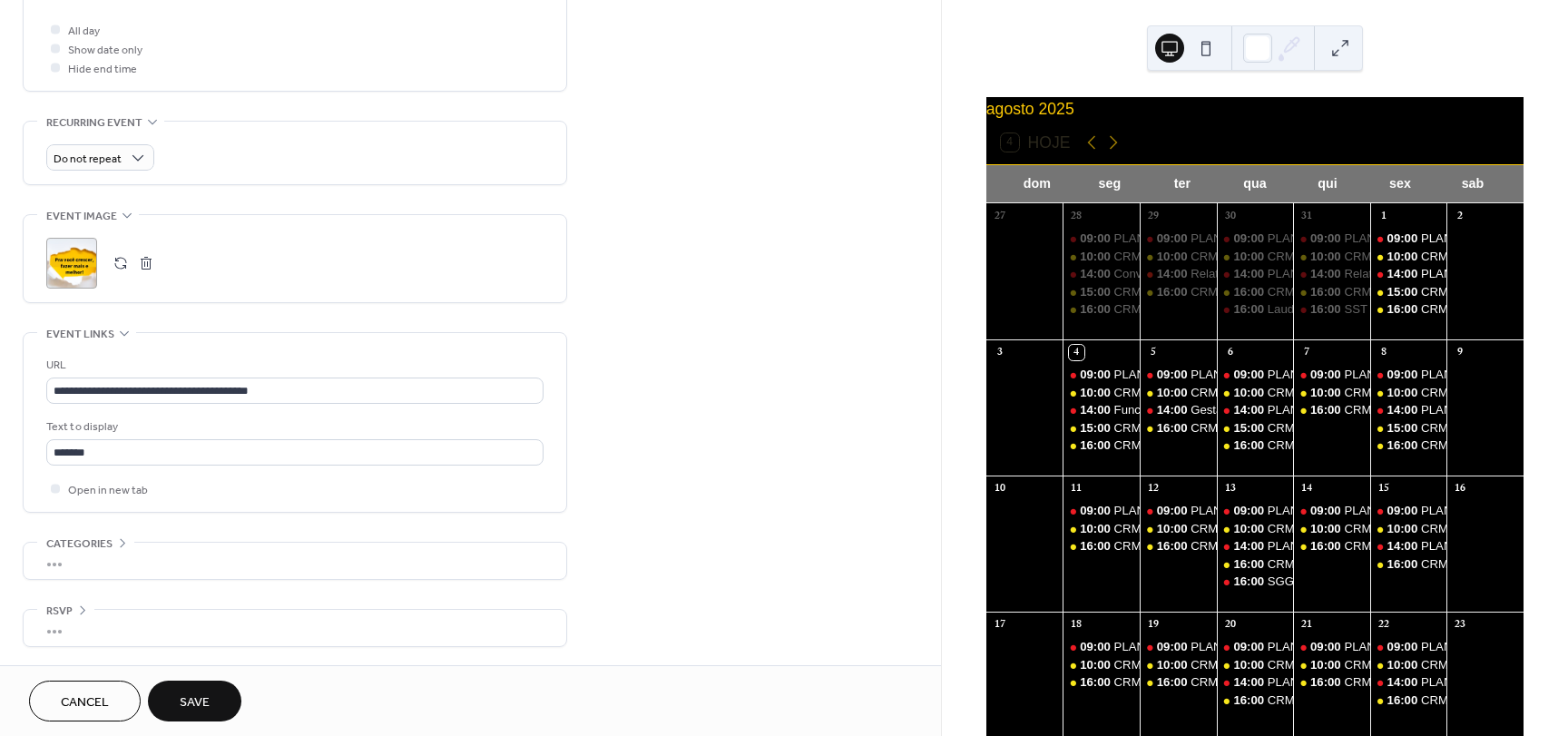 click on "Save" at bounding box center [194, 702] 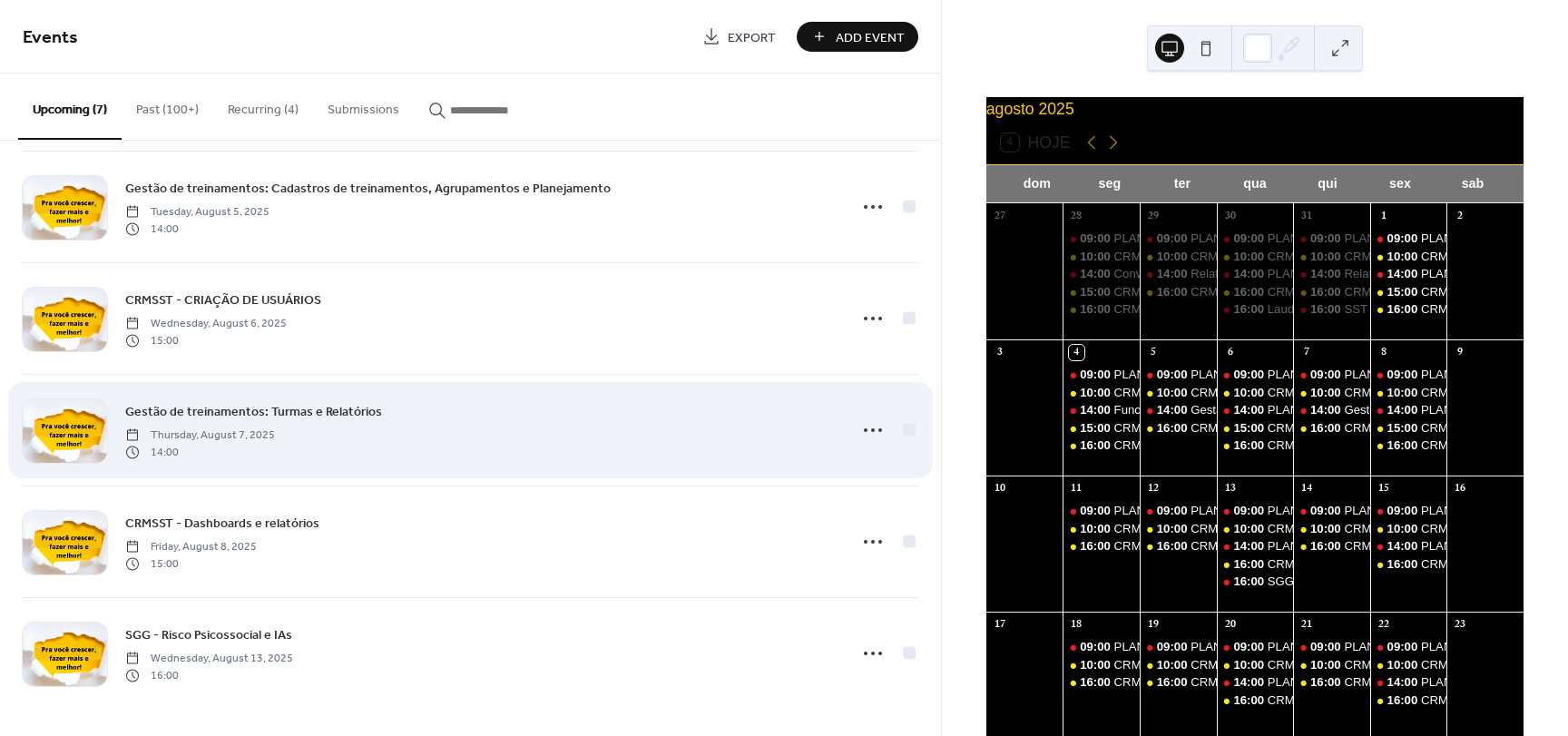 scroll, scrollTop: 0, scrollLeft: 0, axis: both 